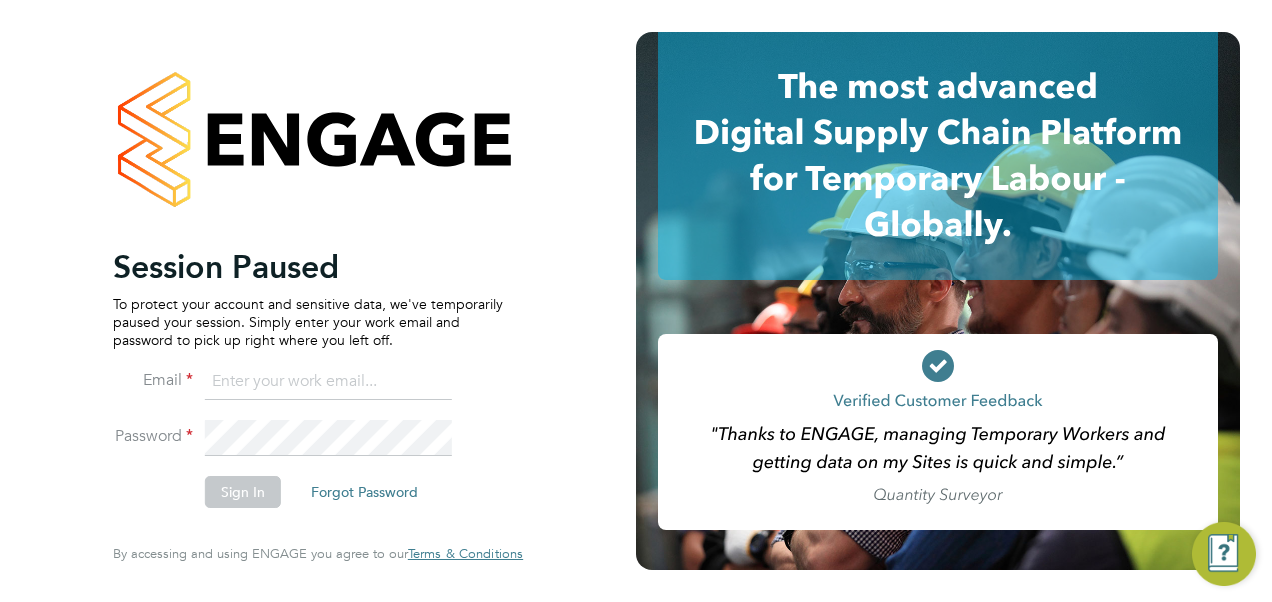 scroll, scrollTop: 0, scrollLeft: 0, axis: both 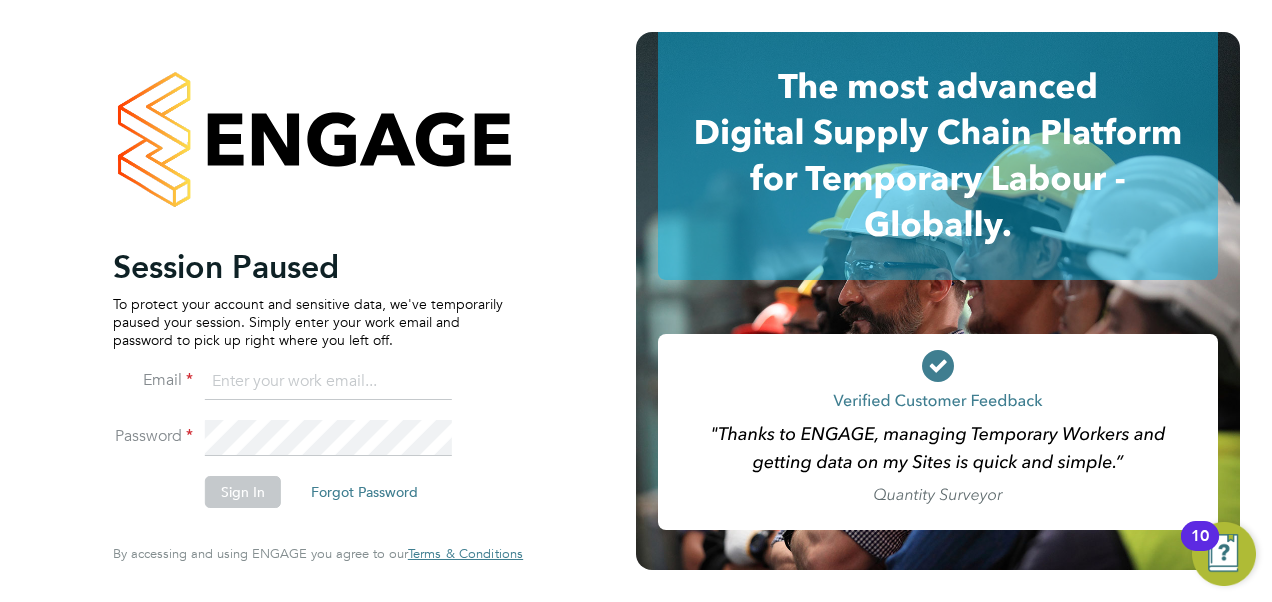 click 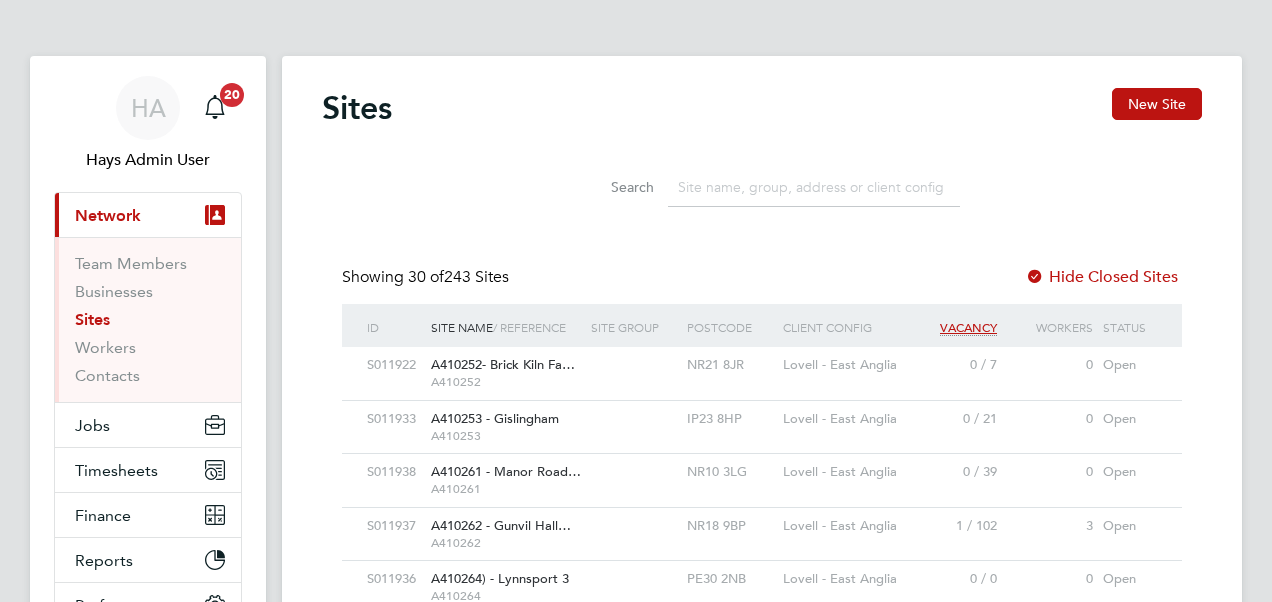 scroll, scrollTop: 0, scrollLeft: 0, axis: both 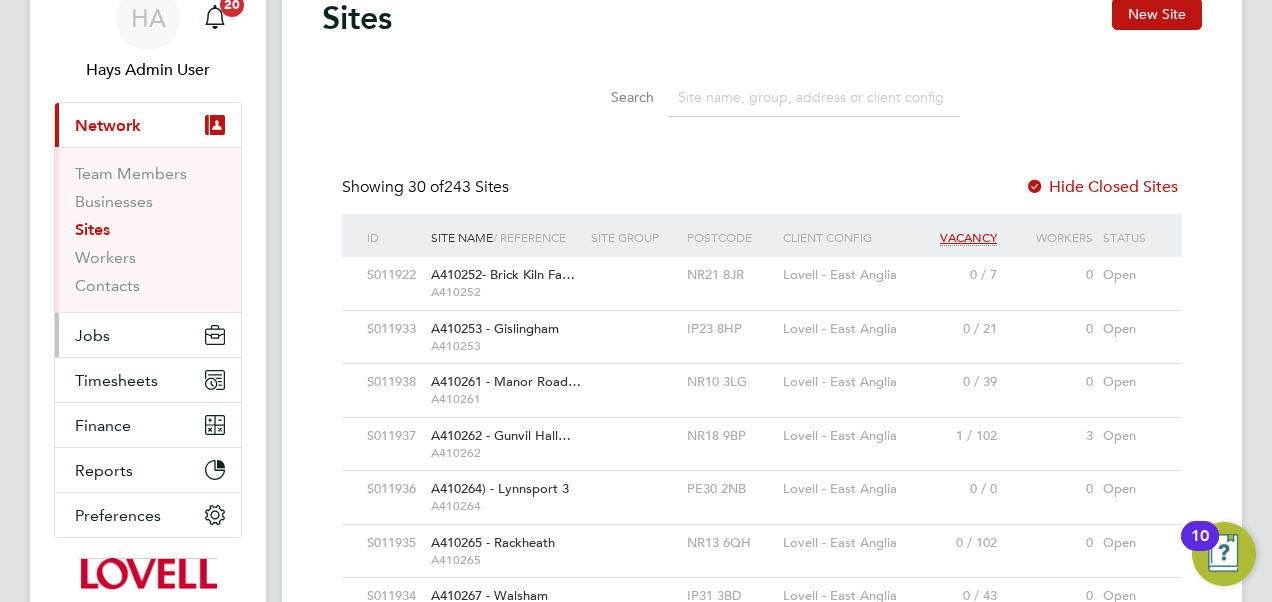 click on "Jobs" at bounding box center [92, 335] 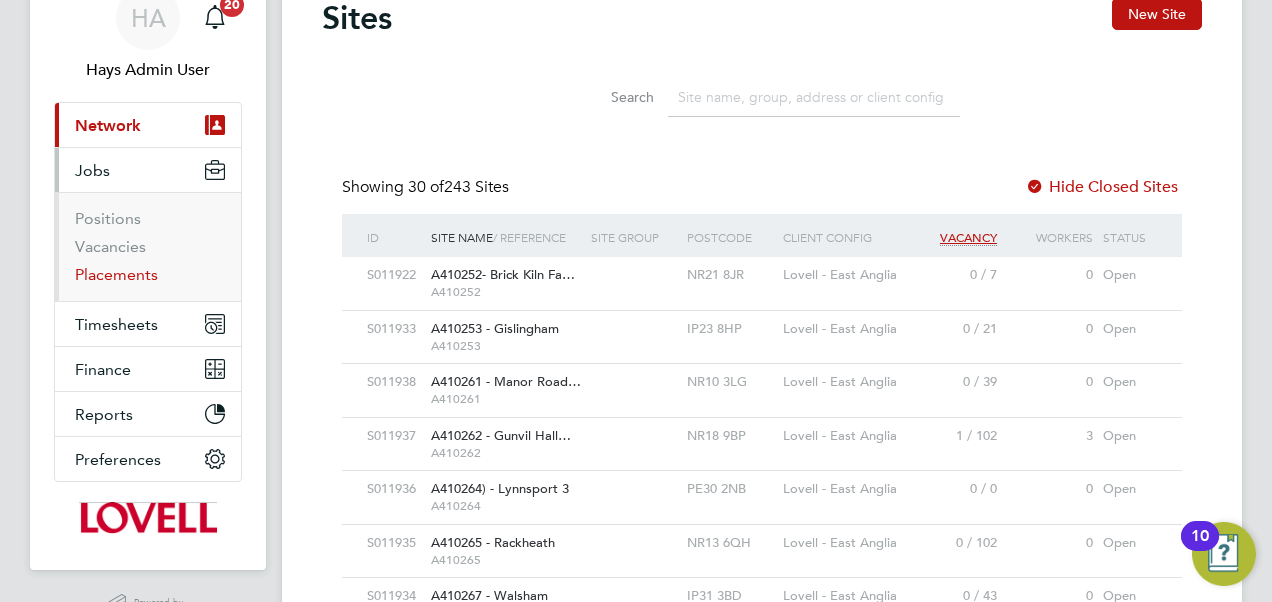 click on "Placements" at bounding box center [116, 274] 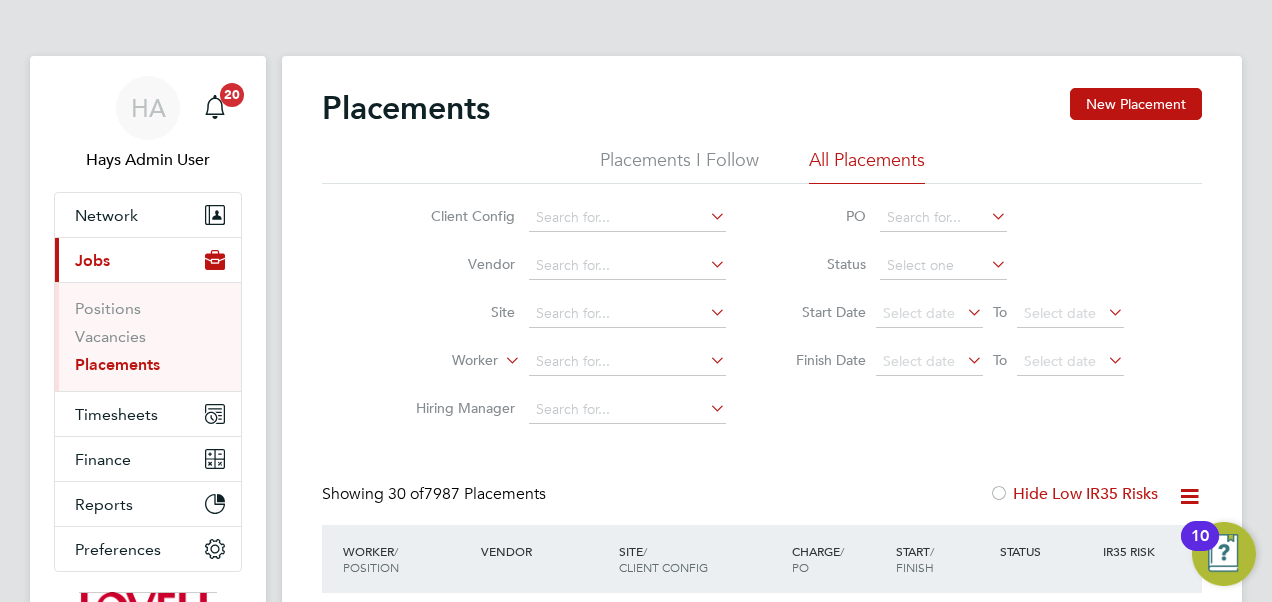click on "Worker" 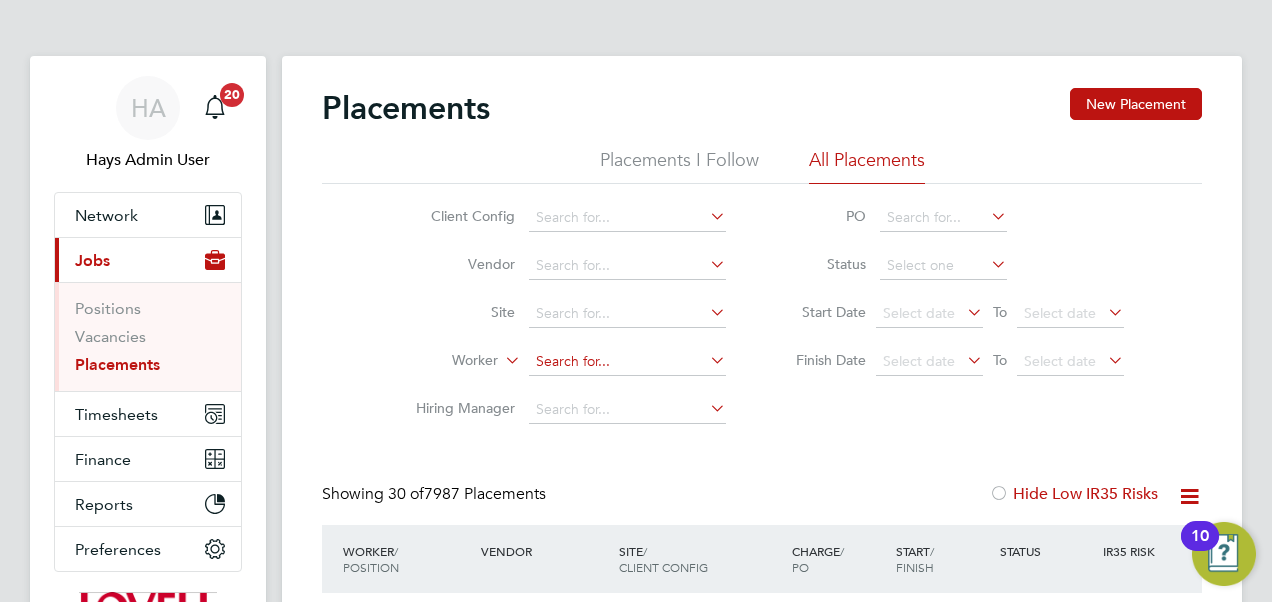 click 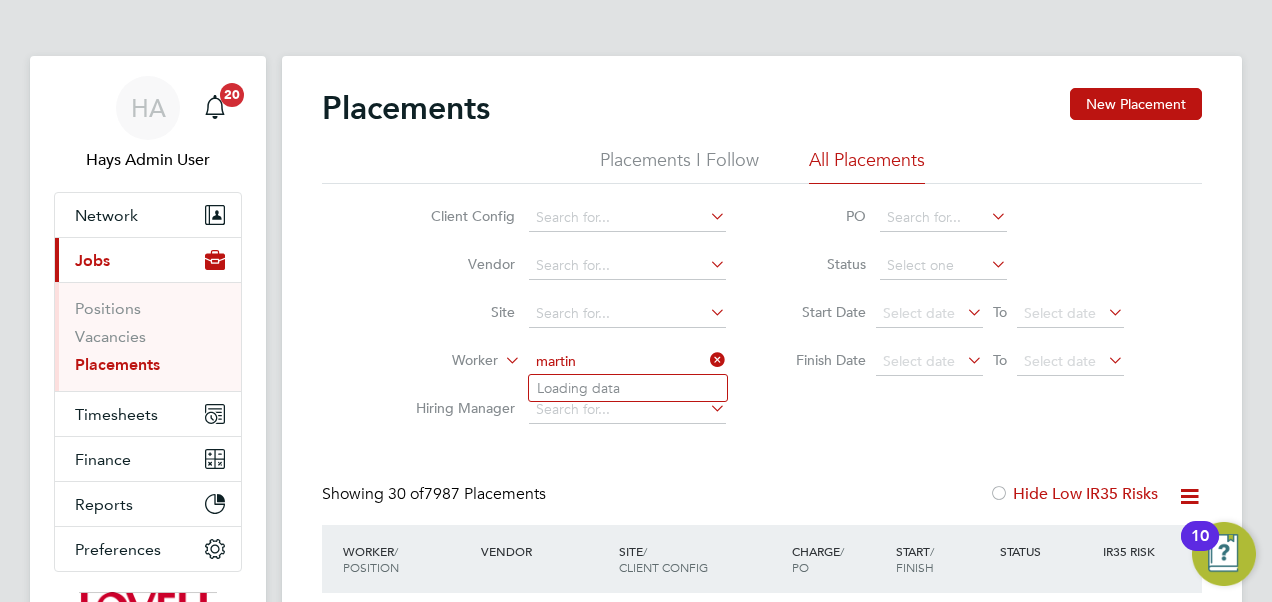 type on "martin" 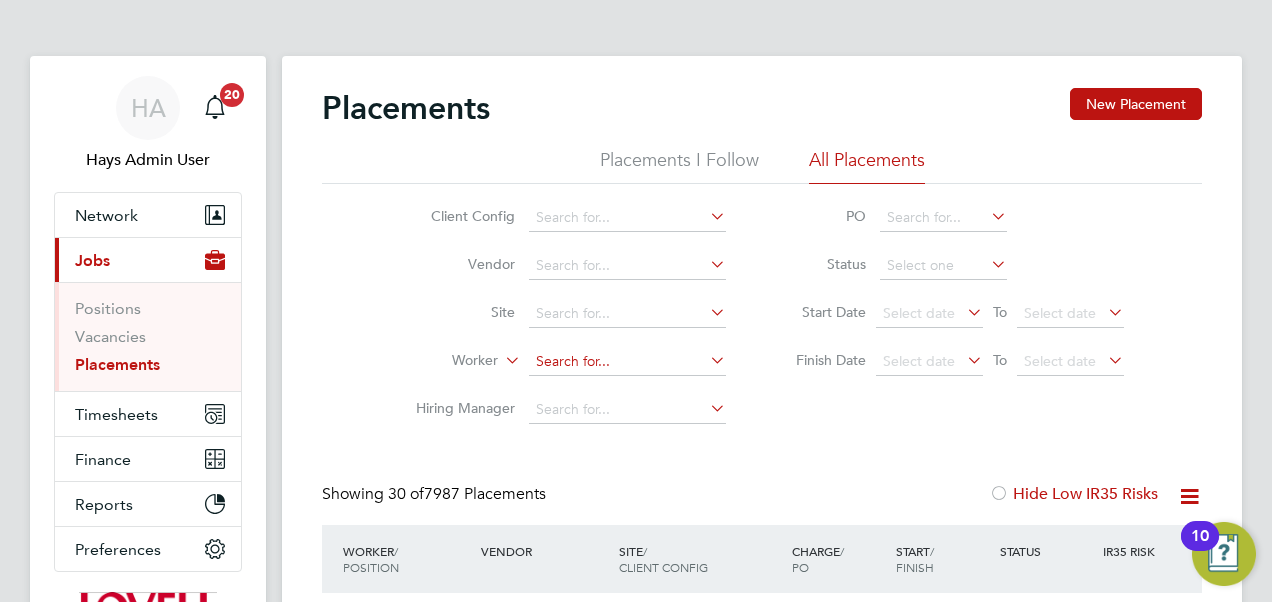 click 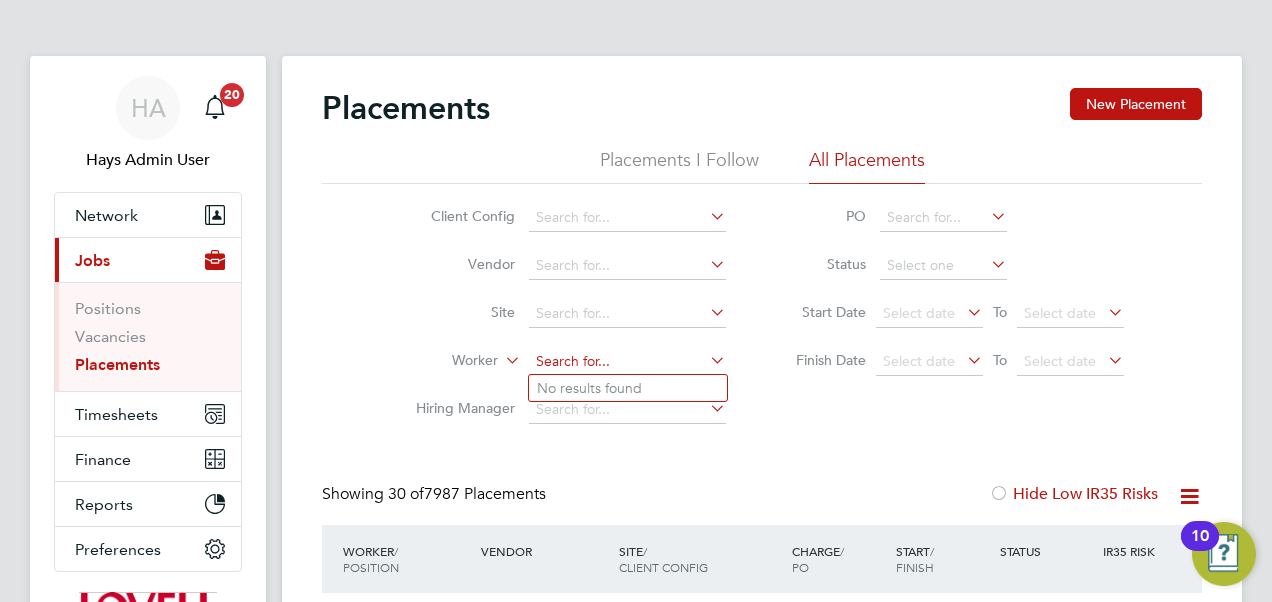 click 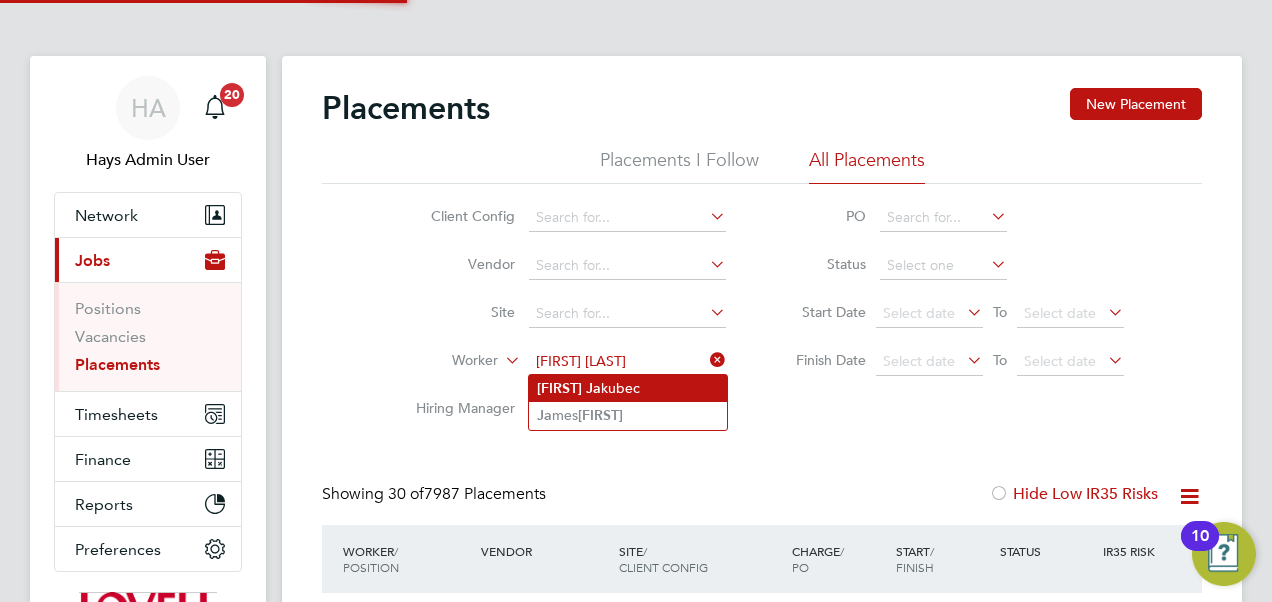 click on "Martin" 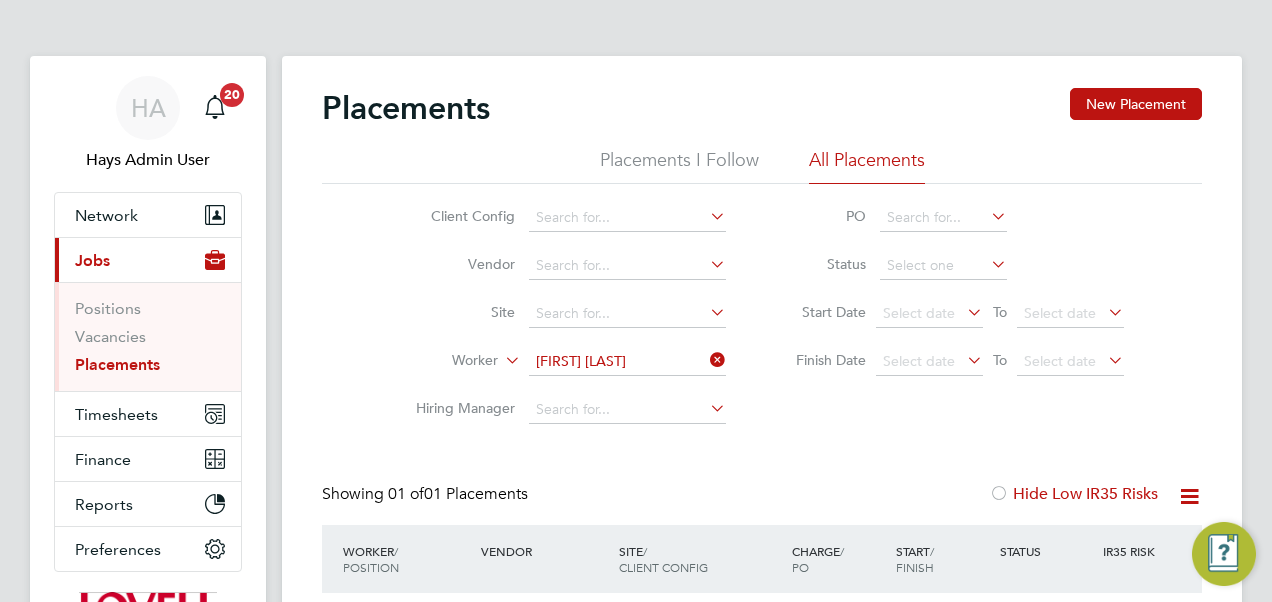 scroll, scrollTop: 10, scrollLeft: 10, axis: both 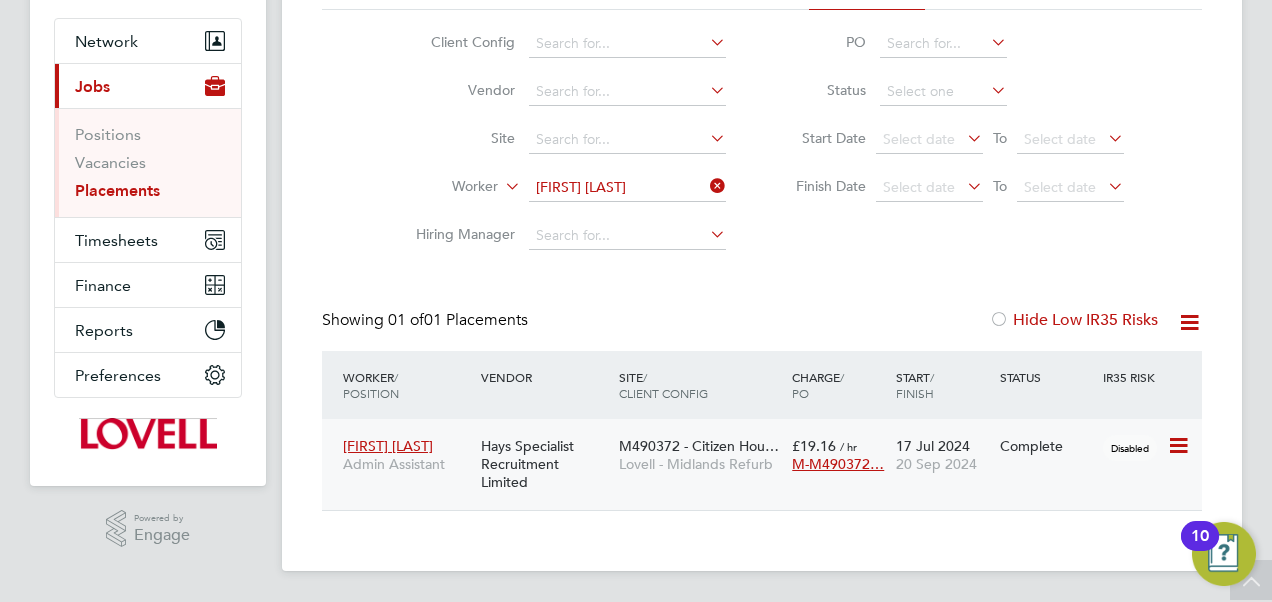 click on "M490372 - Citizen Hou…" 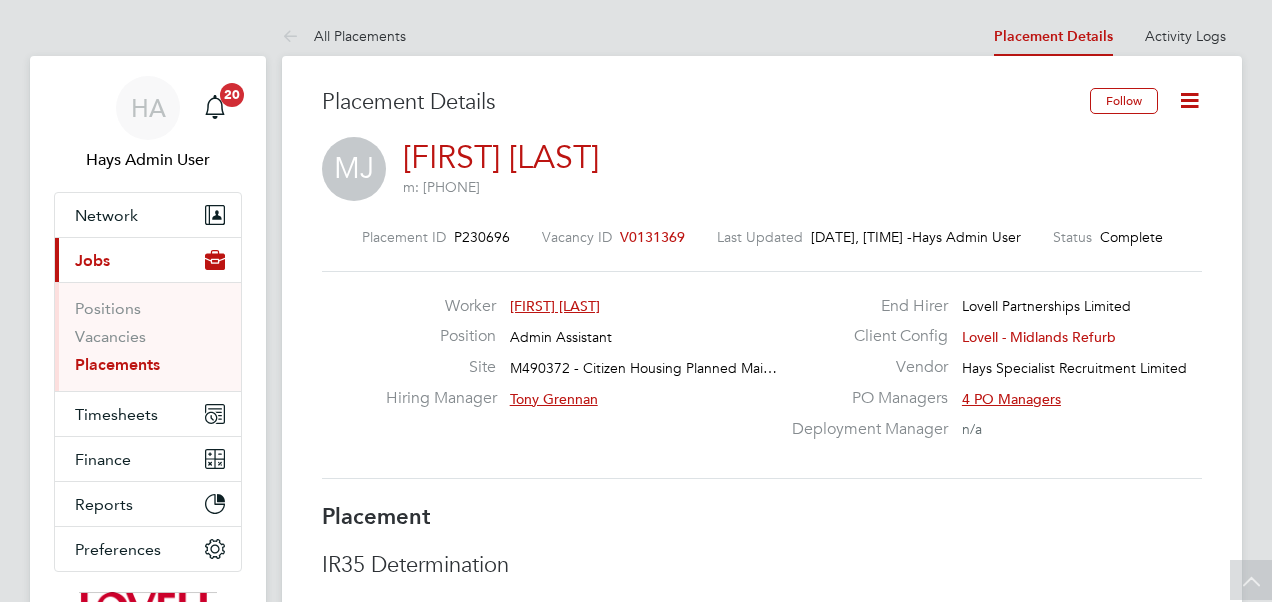 scroll, scrollTop: 983, scrollLeft: 0, axis: vertical 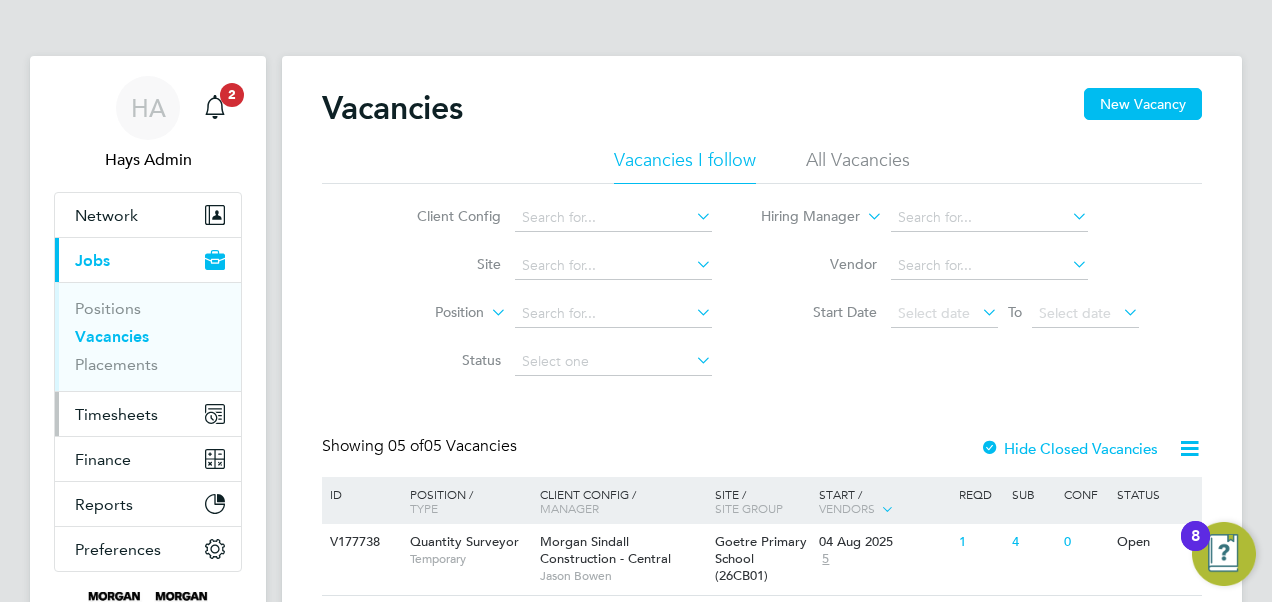 click on "Timesheets" at bounding box center (148, 414) 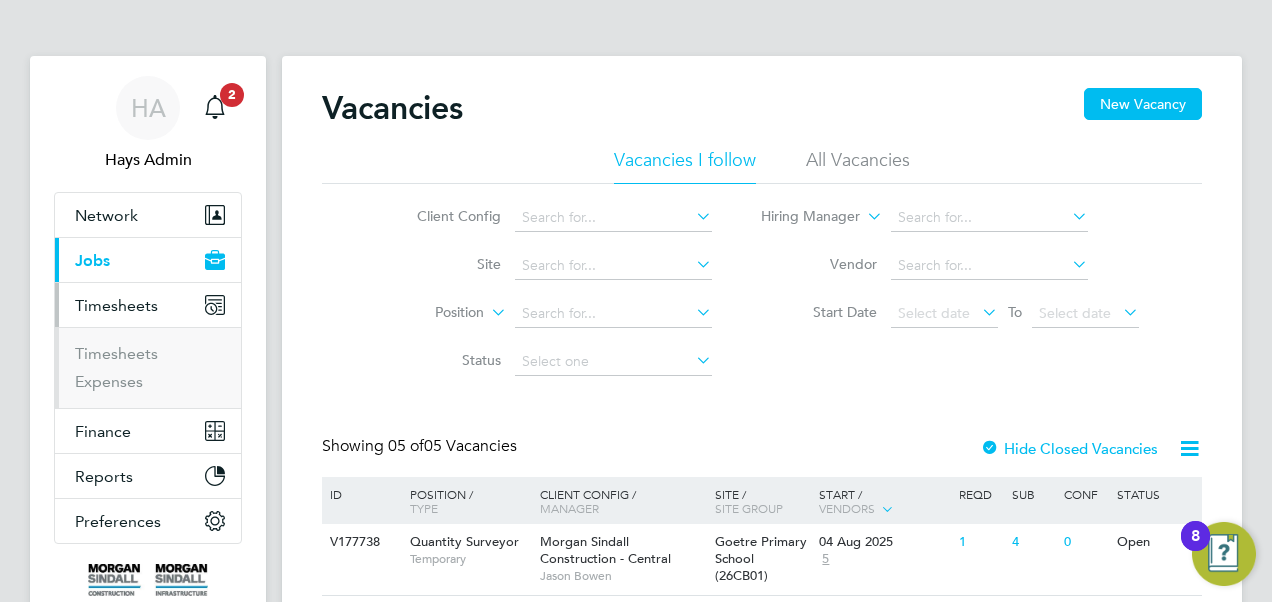 click on "Current page:   Jobs" at bounding box center [148, 260] 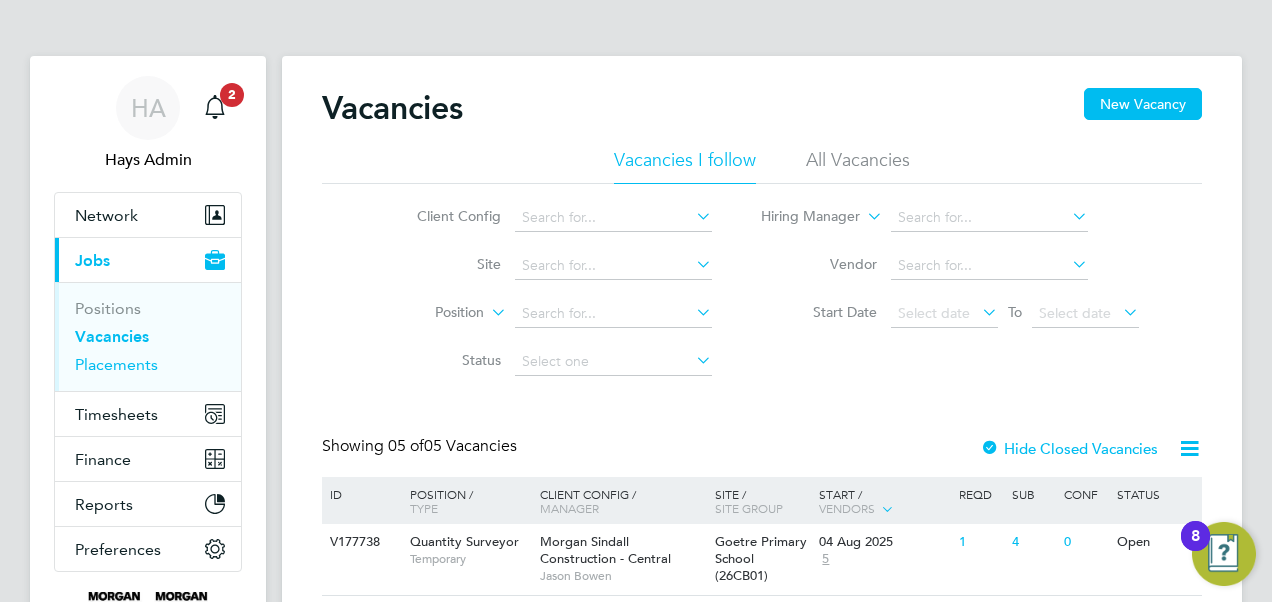 click on "Placements" at bounding box center [116, 364] 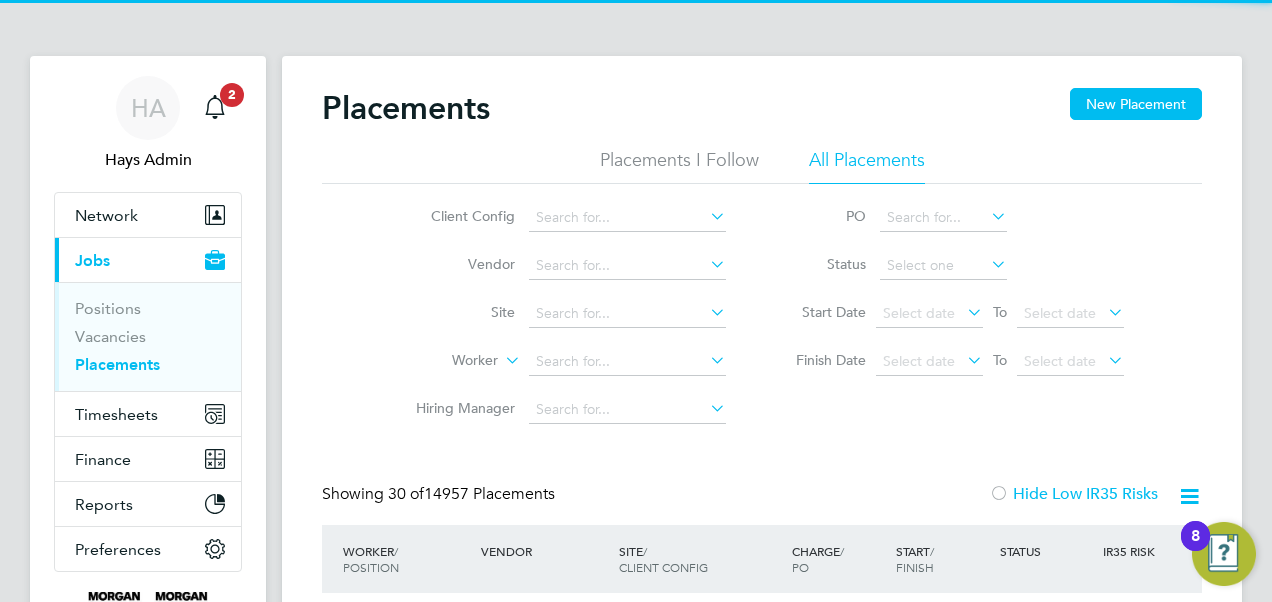 scroll, scrollTop: 10, scrollLeft: 10, axis: both 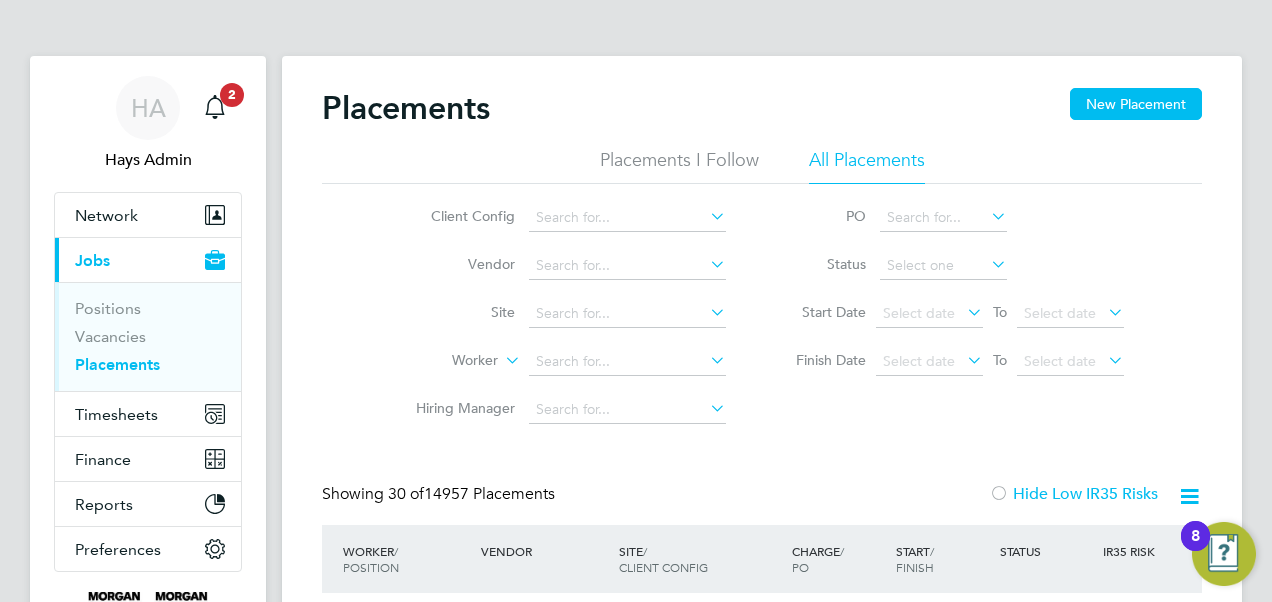 click 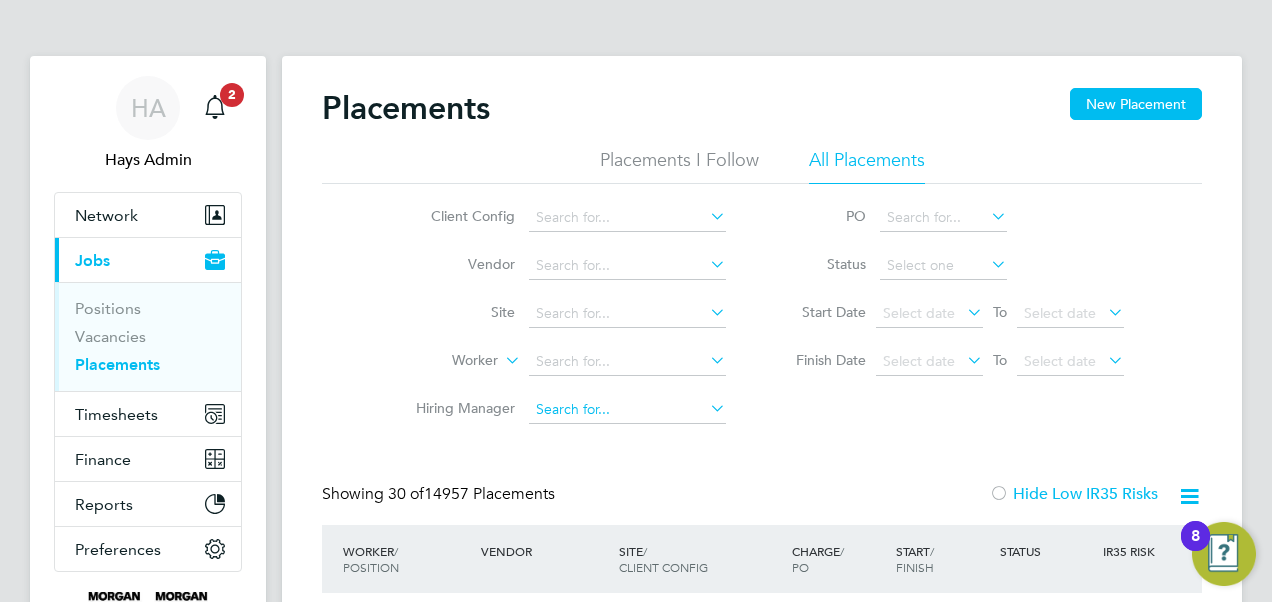 click 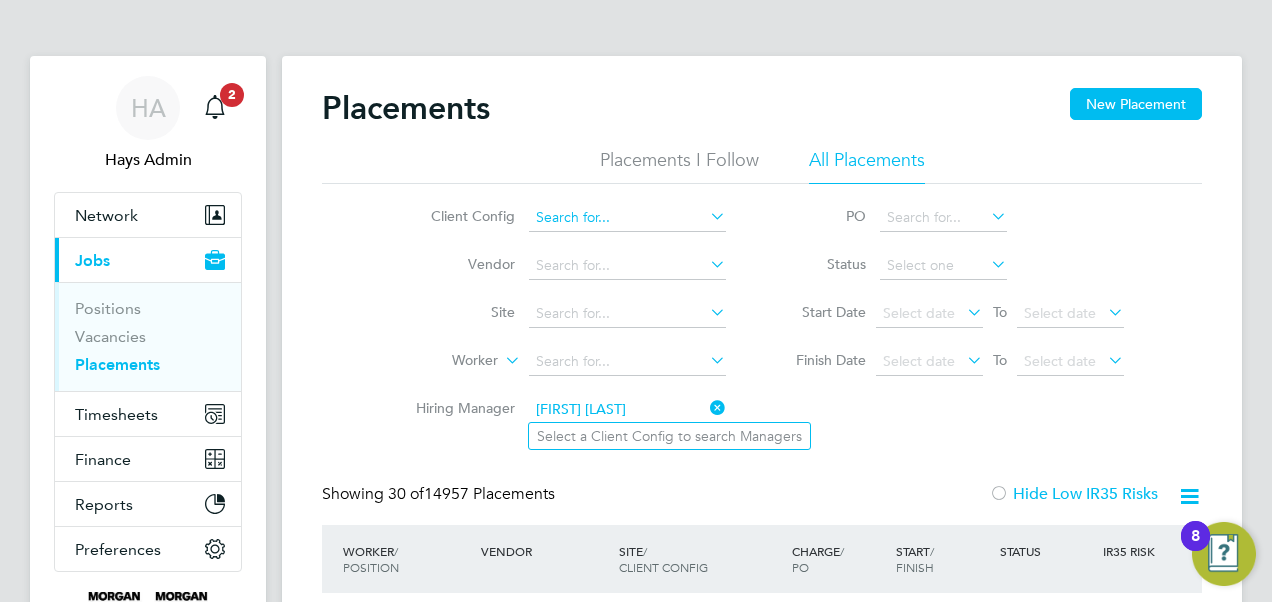 type on "charlie culver" 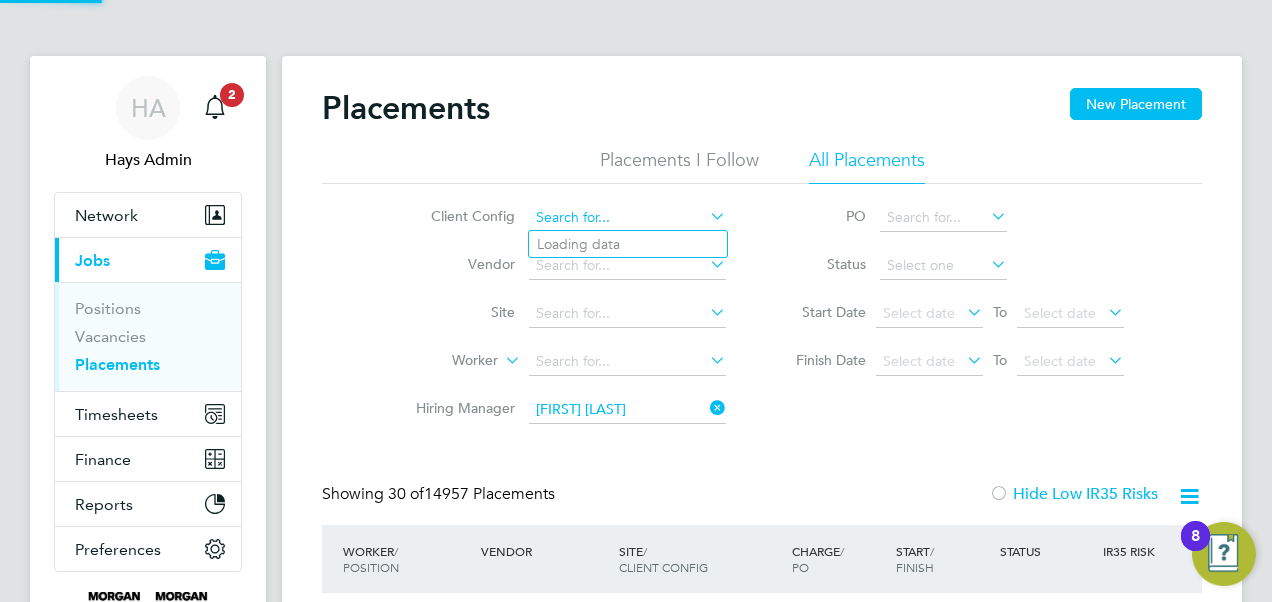 click 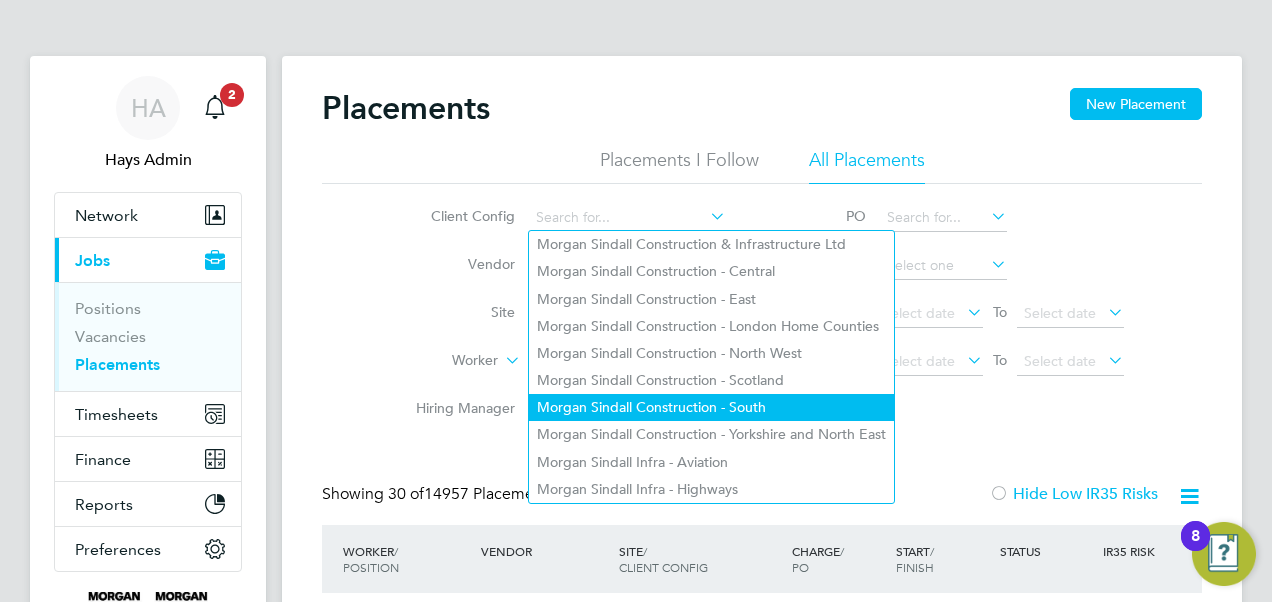 click on "Morgan Sindall Construction - South" 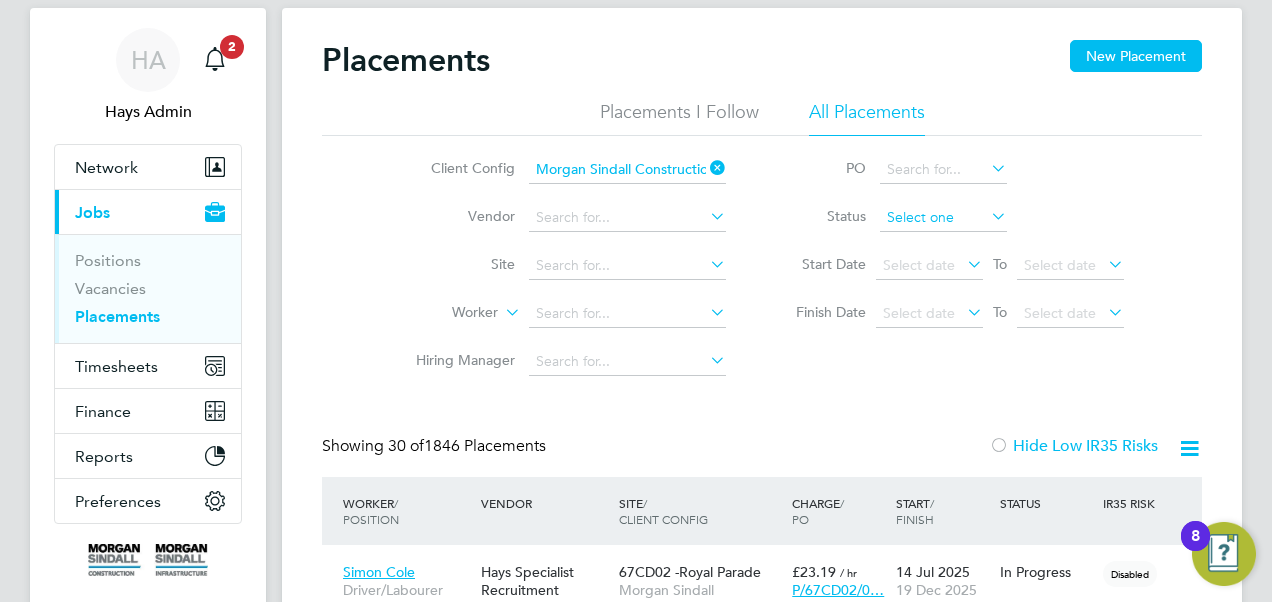 click 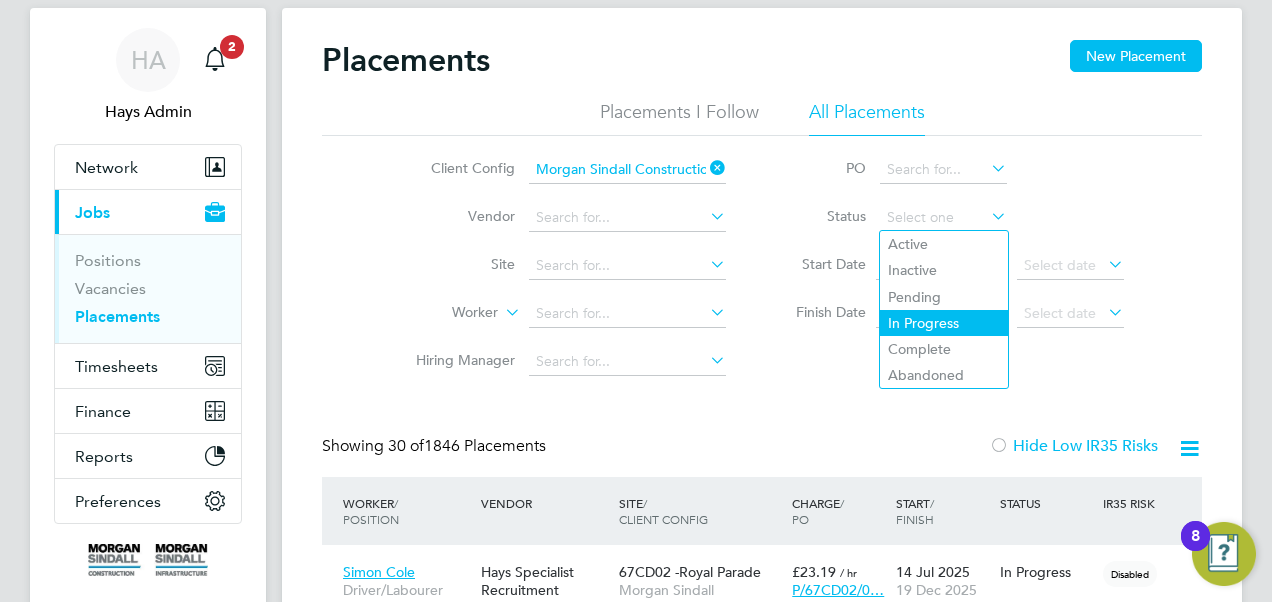 click on "In Progress" 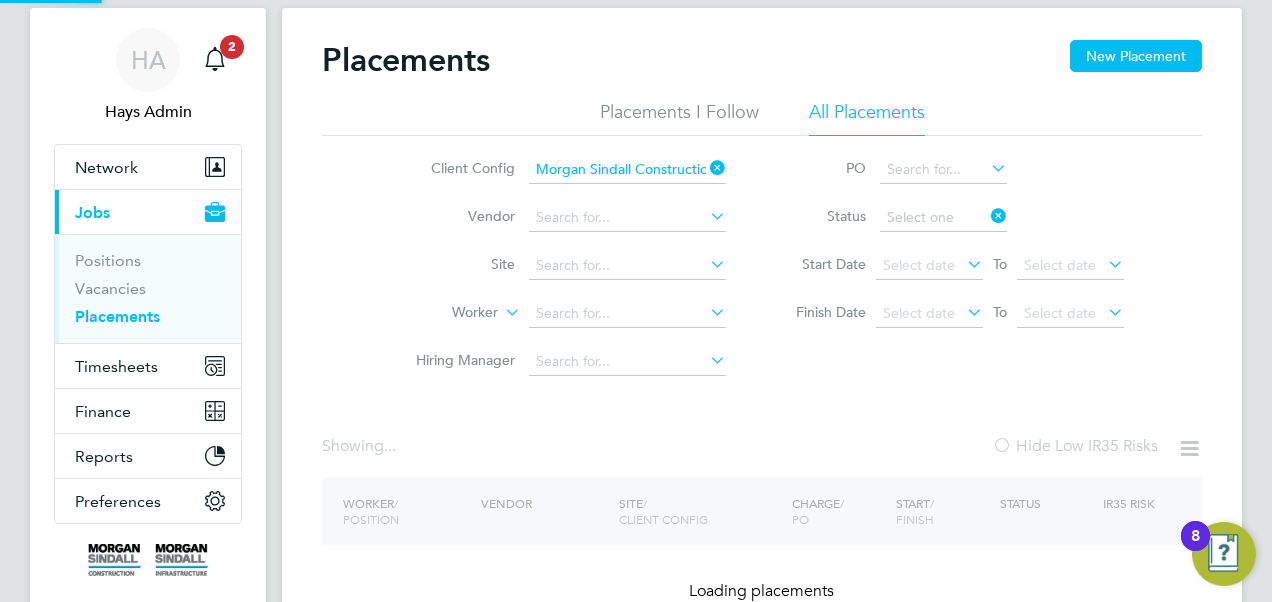 type on "In Progress" 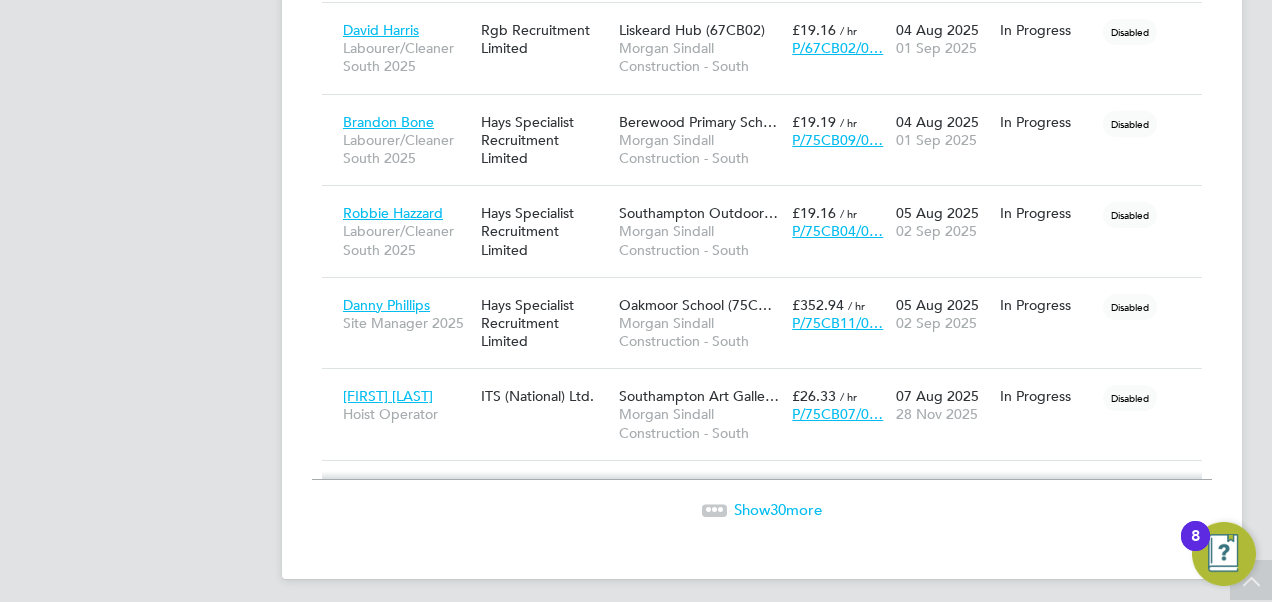 click on "30" 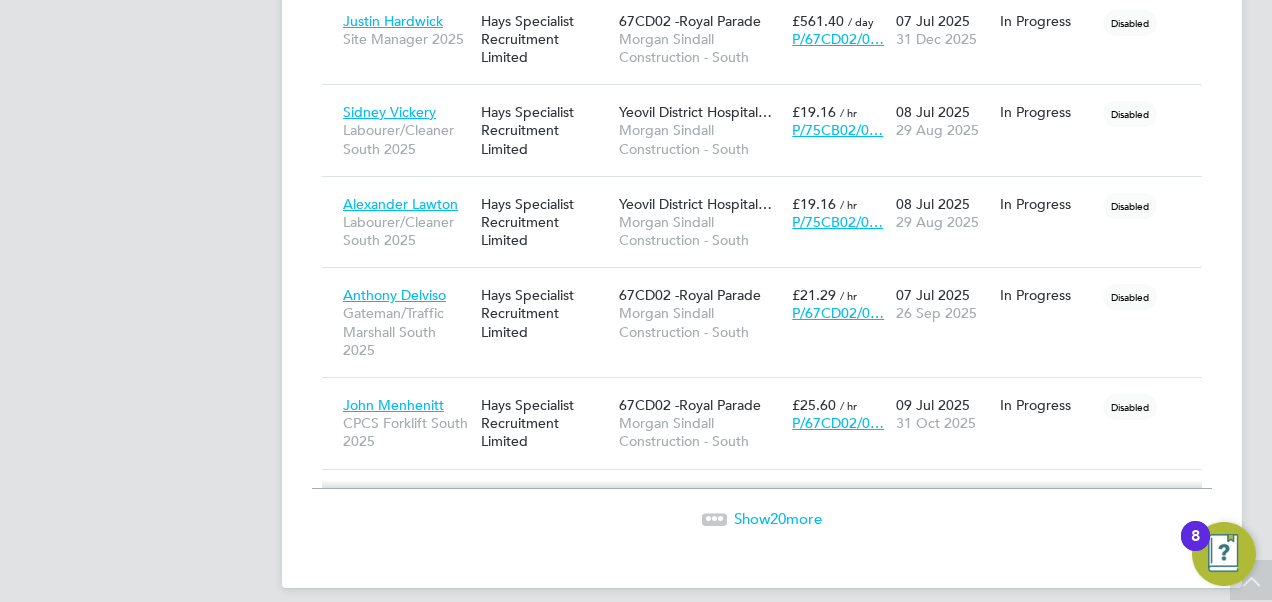 click on "20" 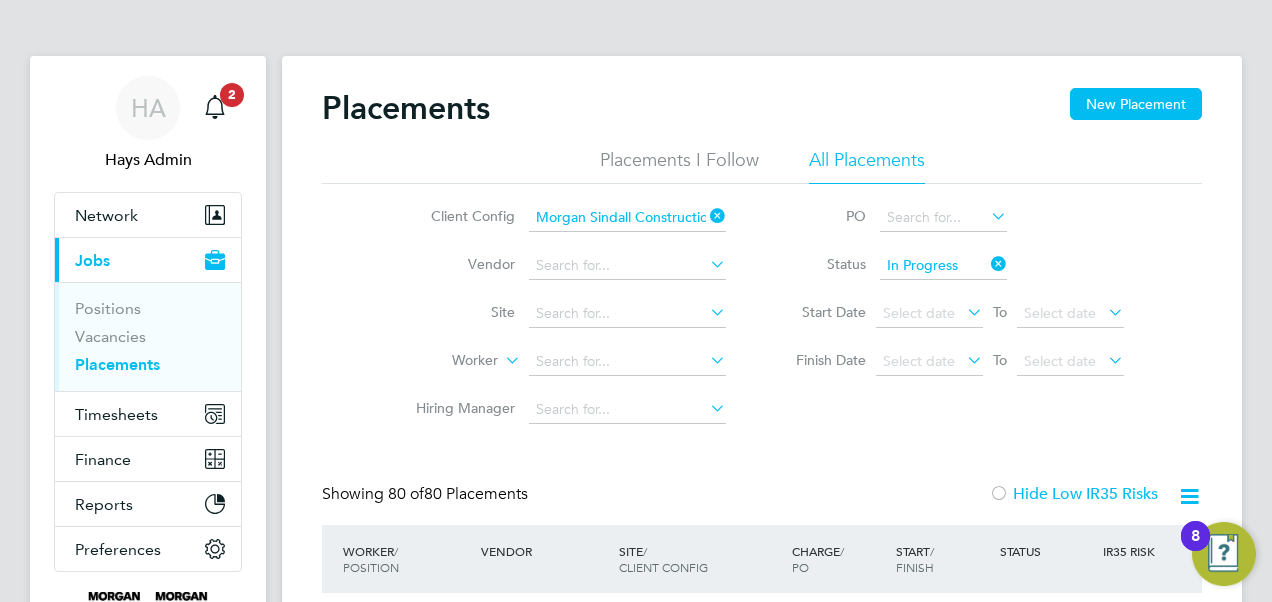 click on "Placements New Placement Placements I Follow All Placements Client Config   Morgan Sindall Construction - South Vendor     Site     Worker     Hiring Manager   PO   Status   In Progress Start Date
Select date
To
Select date
Finish Date
Select date
To
Select date
Showing   80 of  80 Placements Hide Low IR35 Risks Worker  / Position Vendor Site / Client Config Charge  / PO Start  / Finish Status IR35 Risk Matt Wickham Gateman/Traffic Marshall South 2025 Hays Specialist Recruitment Limited 67CD02 -Royal Parade Morgan Sindall Construction - South £30.63   / hr P/67CD02/0… 11 Jul 2025 27 Dec 2025 In Progress Disabled Ola Mathews Ojo Gateman/Traffic Marshall South 2025 Hays Specialist Recruitment Limited 67CD02 -Royal Parade Morgan Sindall Construction - South £21.29   / hr P/67CD02/0… 11 Jul 2025 27 Dec 2025 In Progress Disabled Jensen Sunderland Labourer/Cleaner South 2025 Hays Specialist Recruitment Limited Berewood Primary Sch… £19.16   / hr P/75CB09/0…" 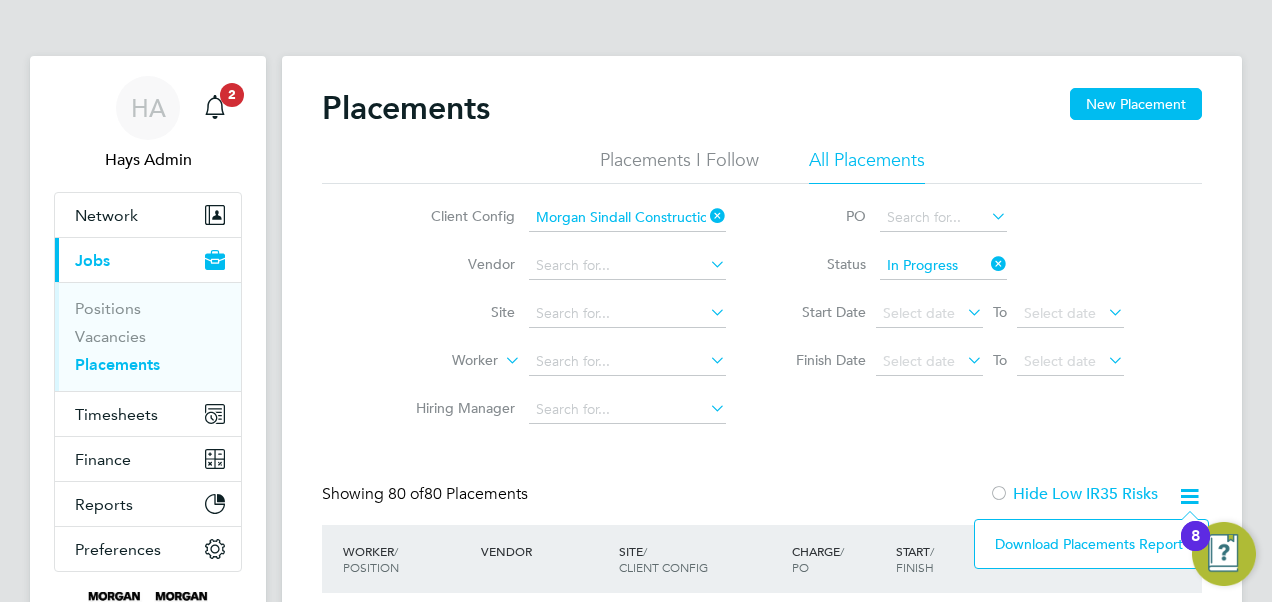 click on "Download Placements Report" 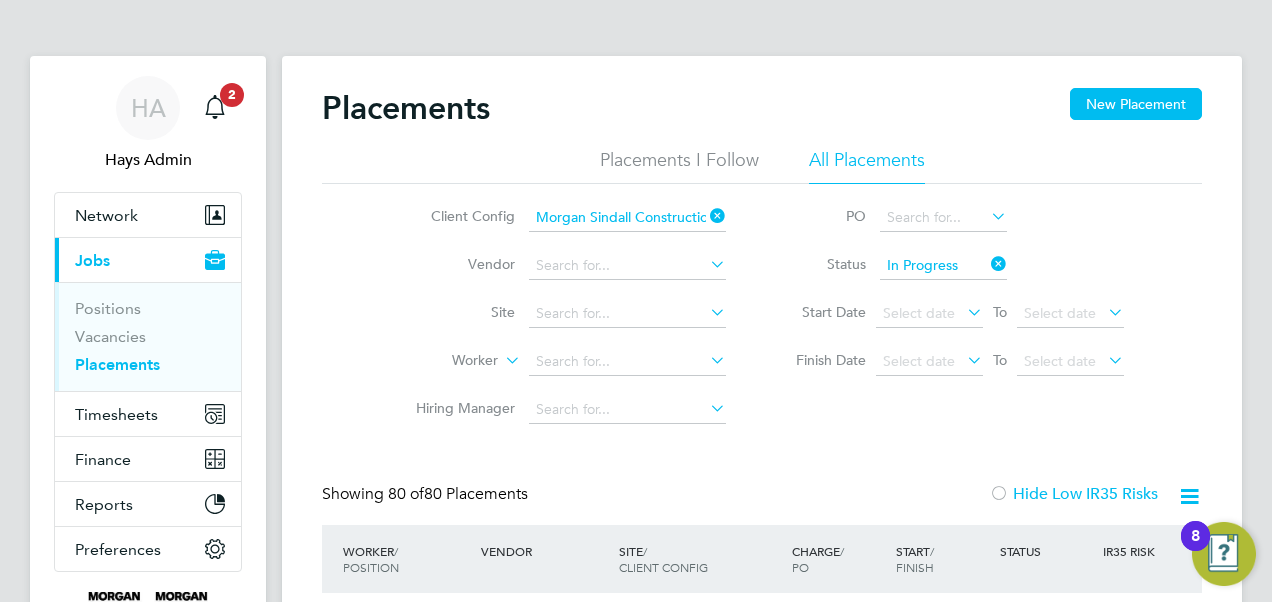 click on "Morgan Sindall Construction - South" 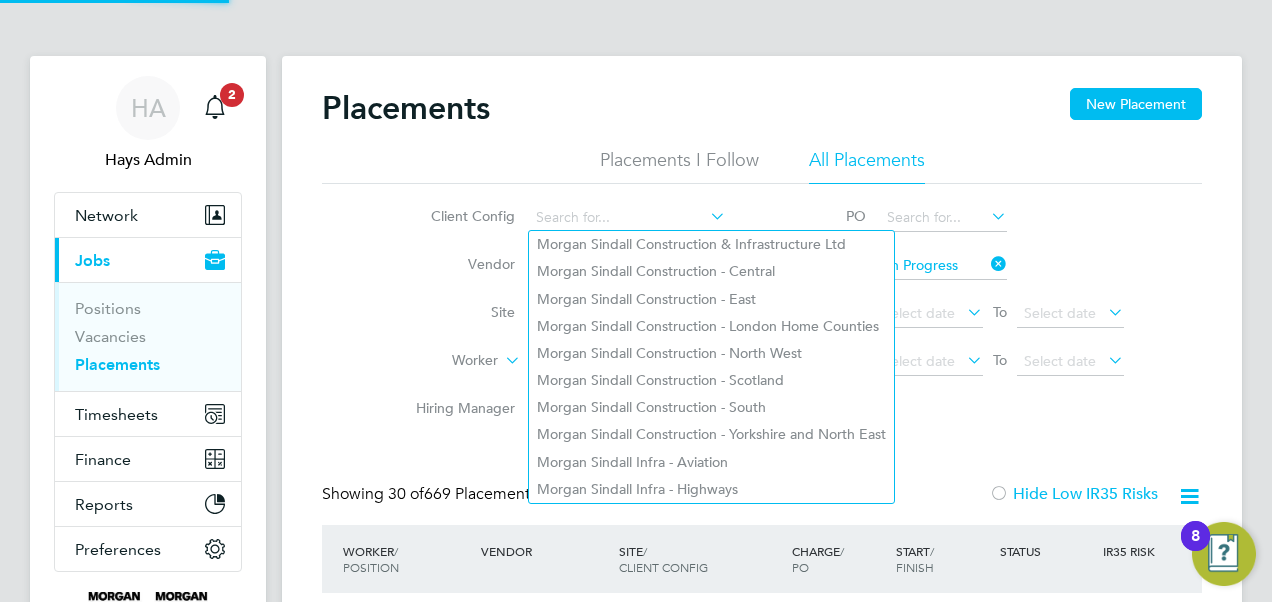 scroll, scrollTop: 10, scrollLeft: 10, axis: both 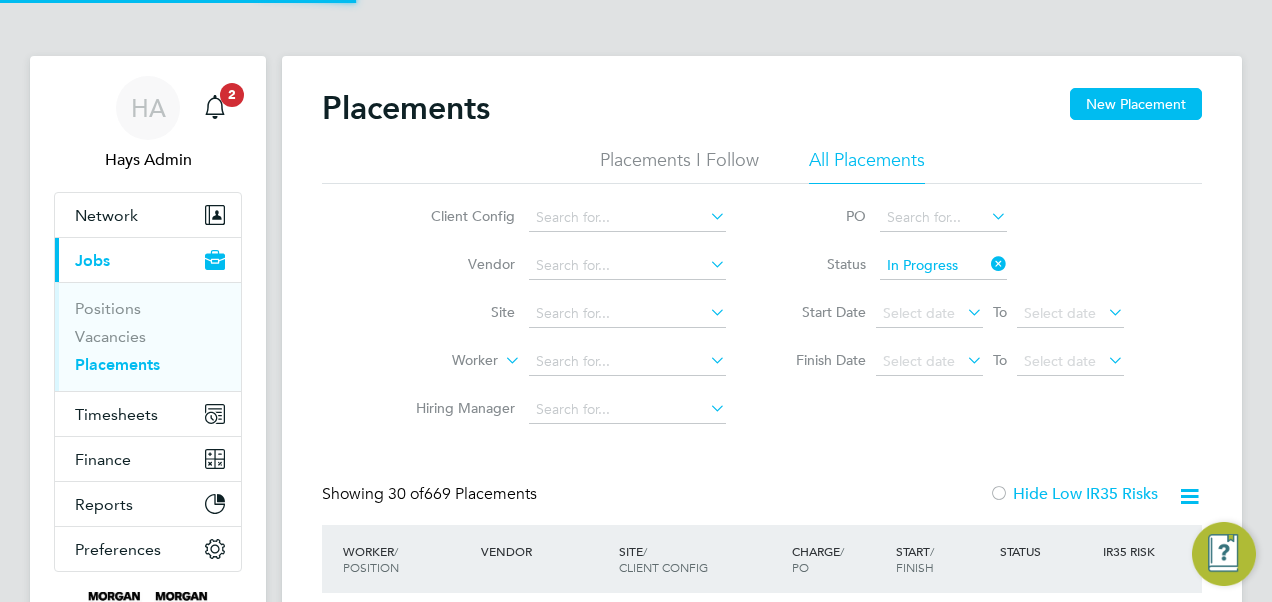click 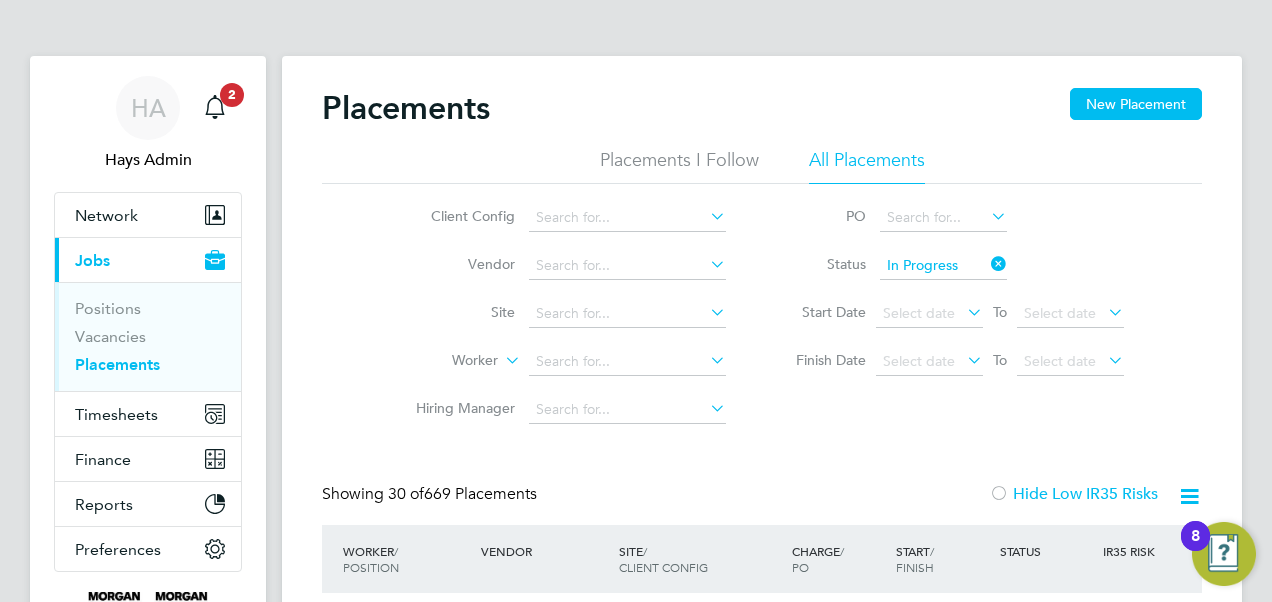 click on "Morgan Sindall Construction - London Home Counties" 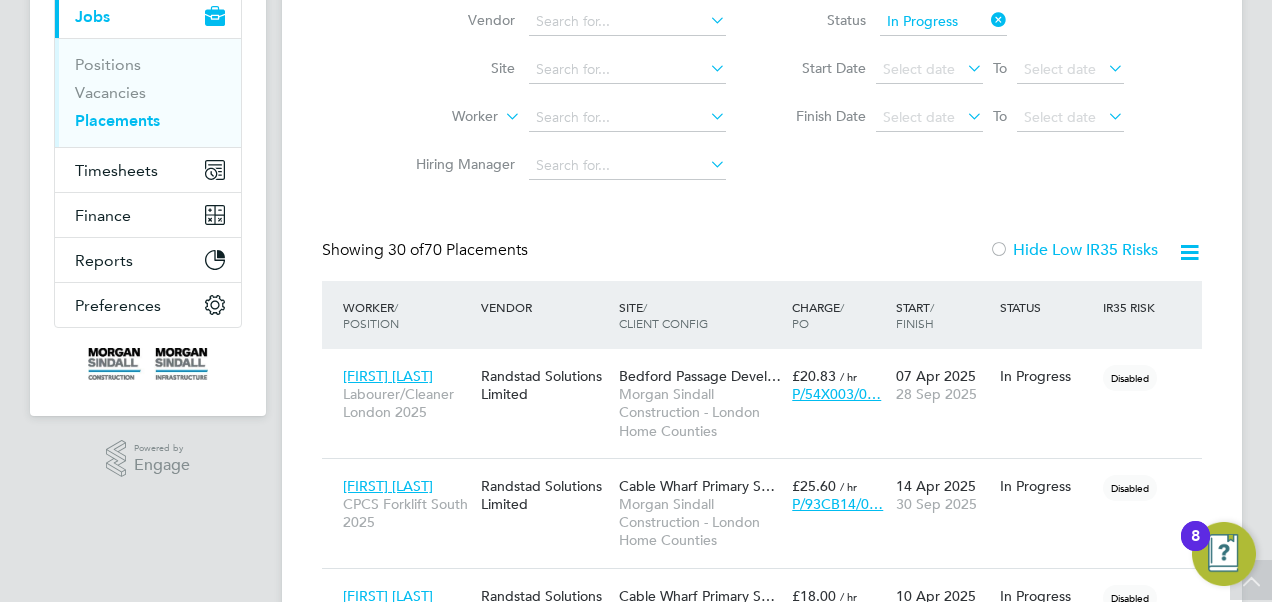 click 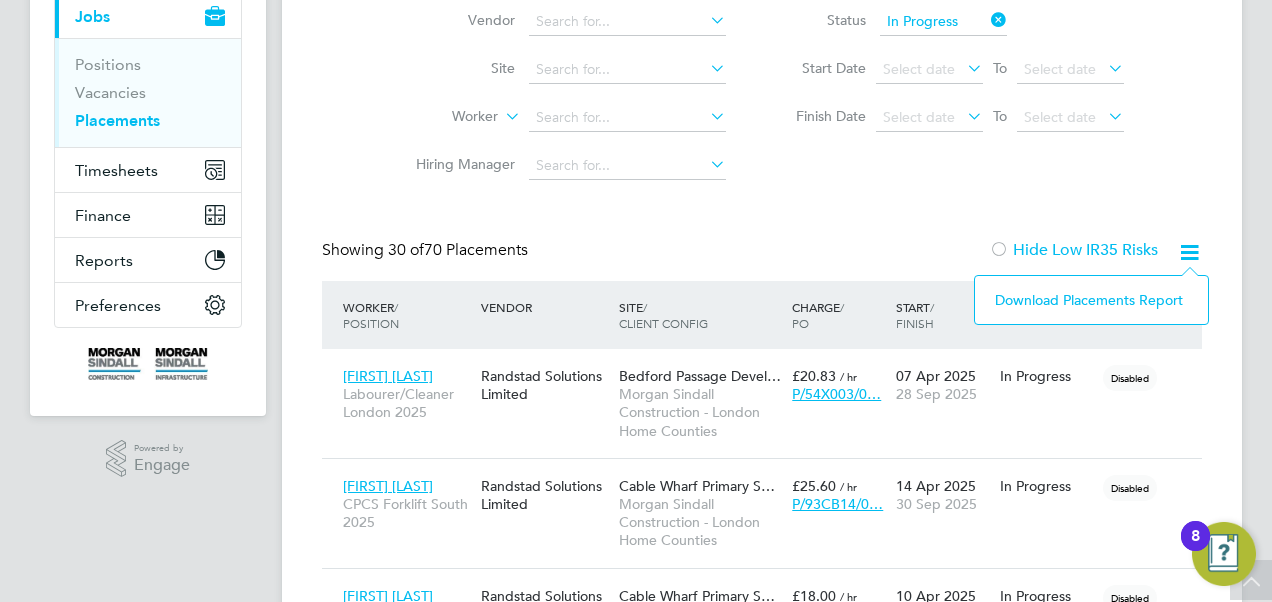 click on "Download Placements Report" 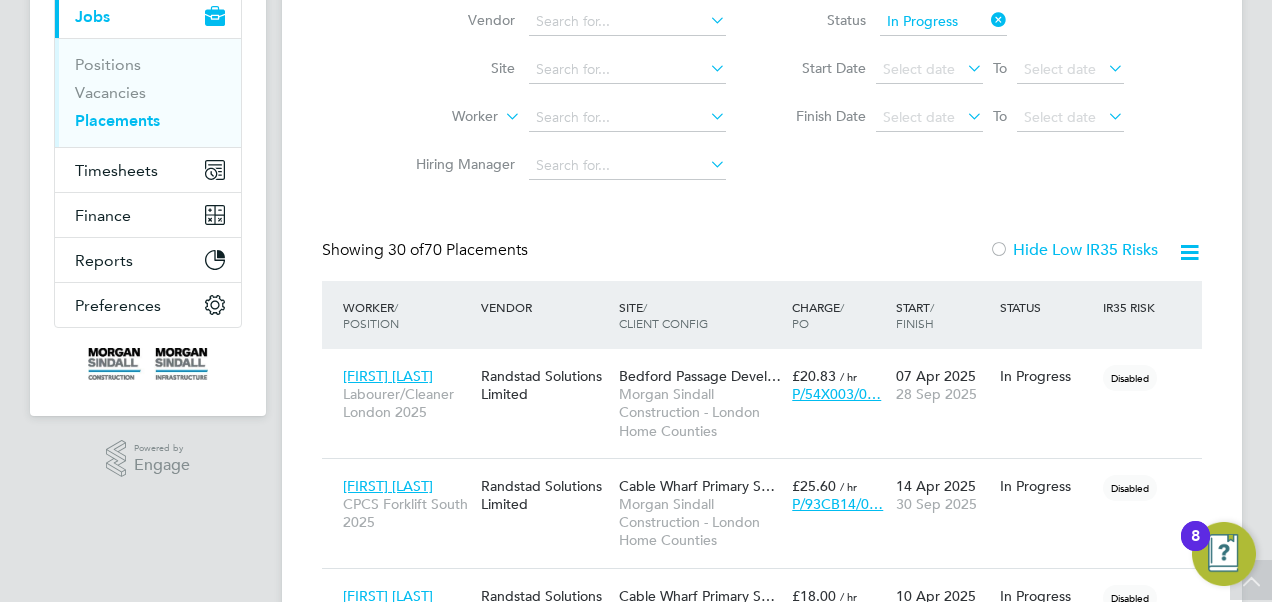 click on "30 of  70 Placements" 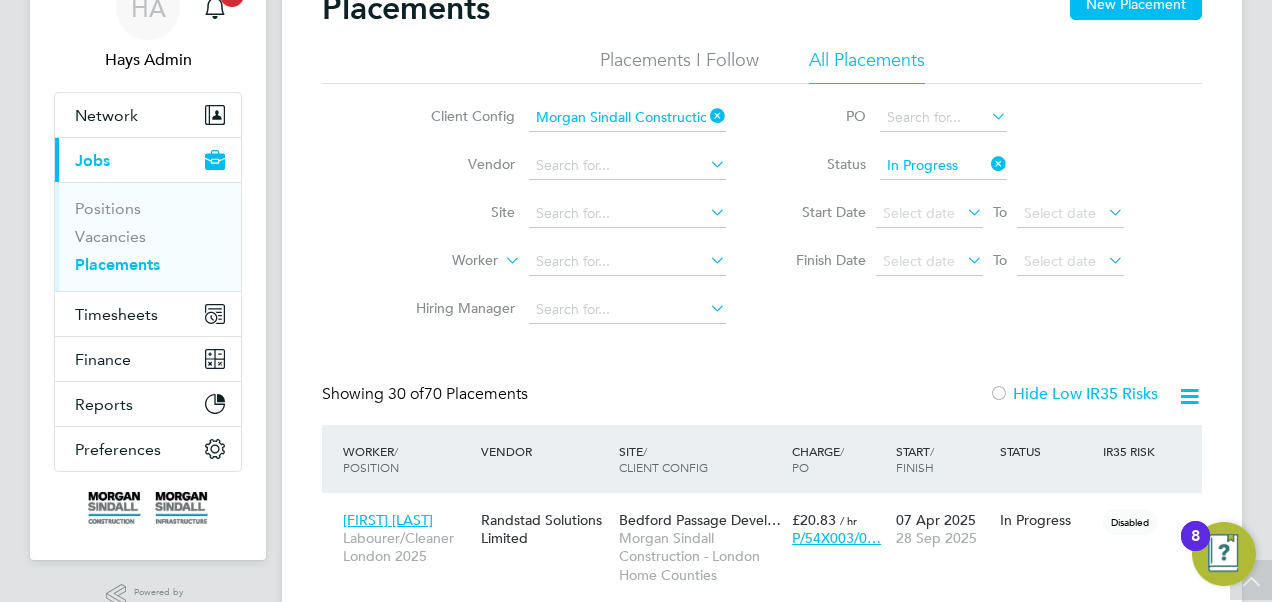 click 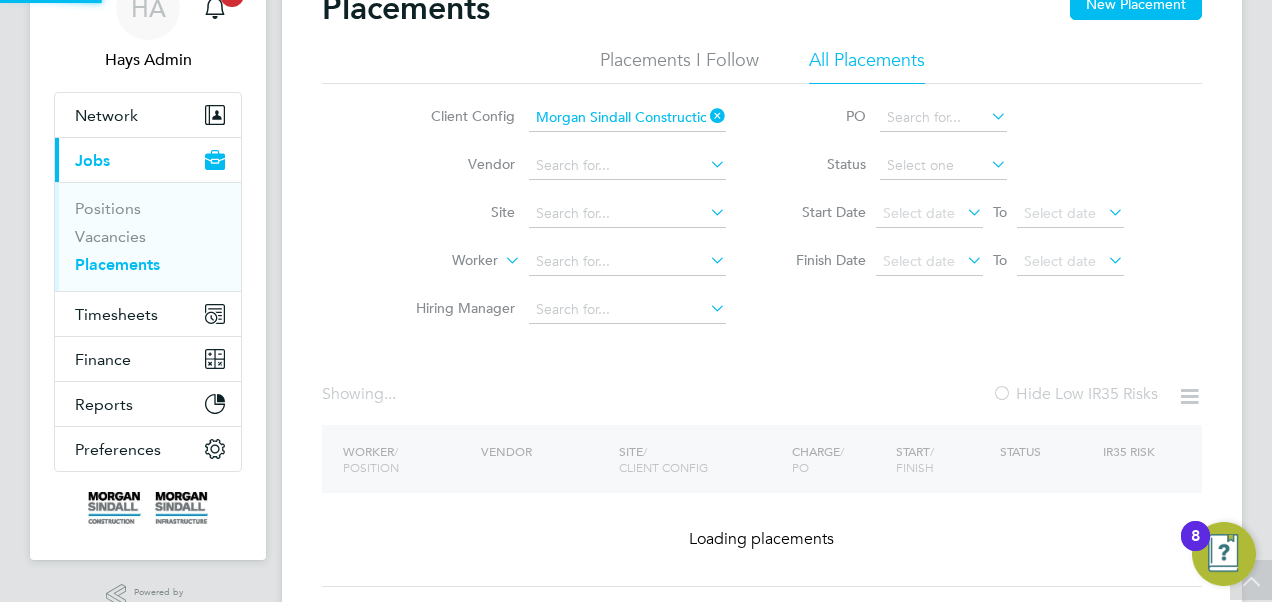click 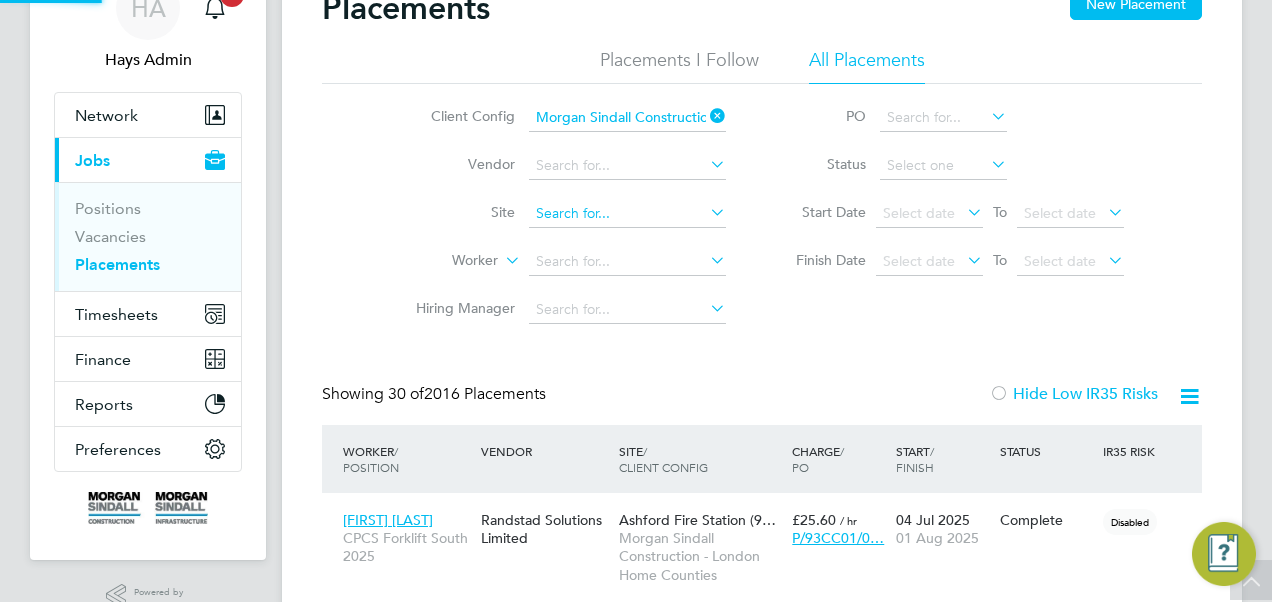 scroll, scrollTop: 10, scrollLeft: 10, axis: both 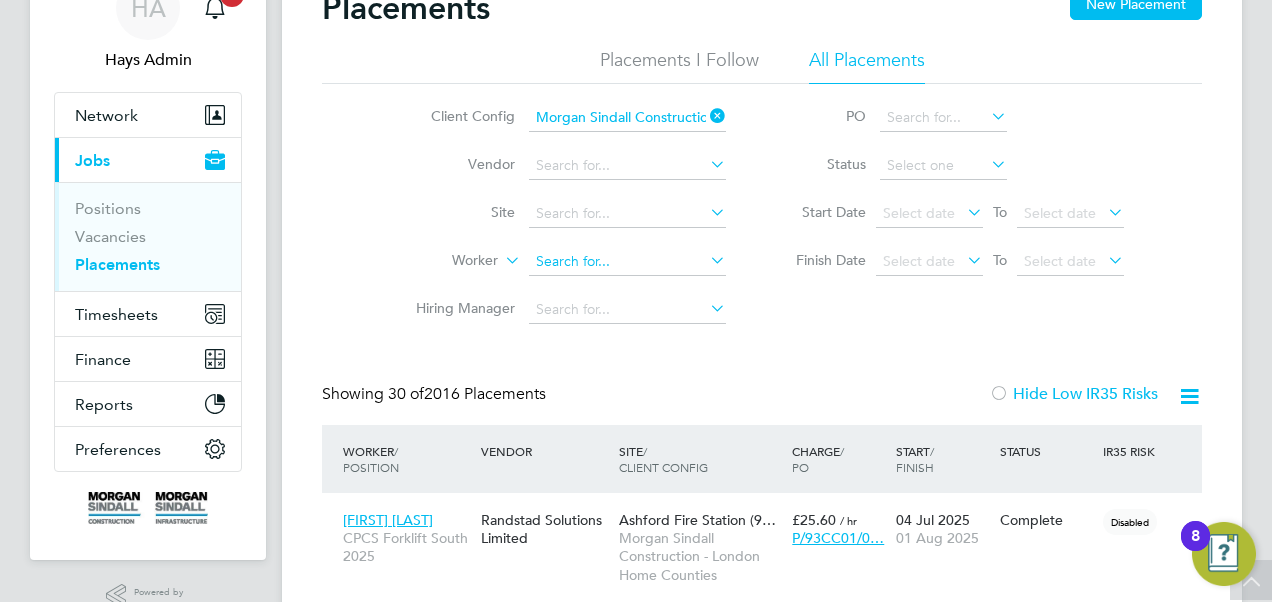 click 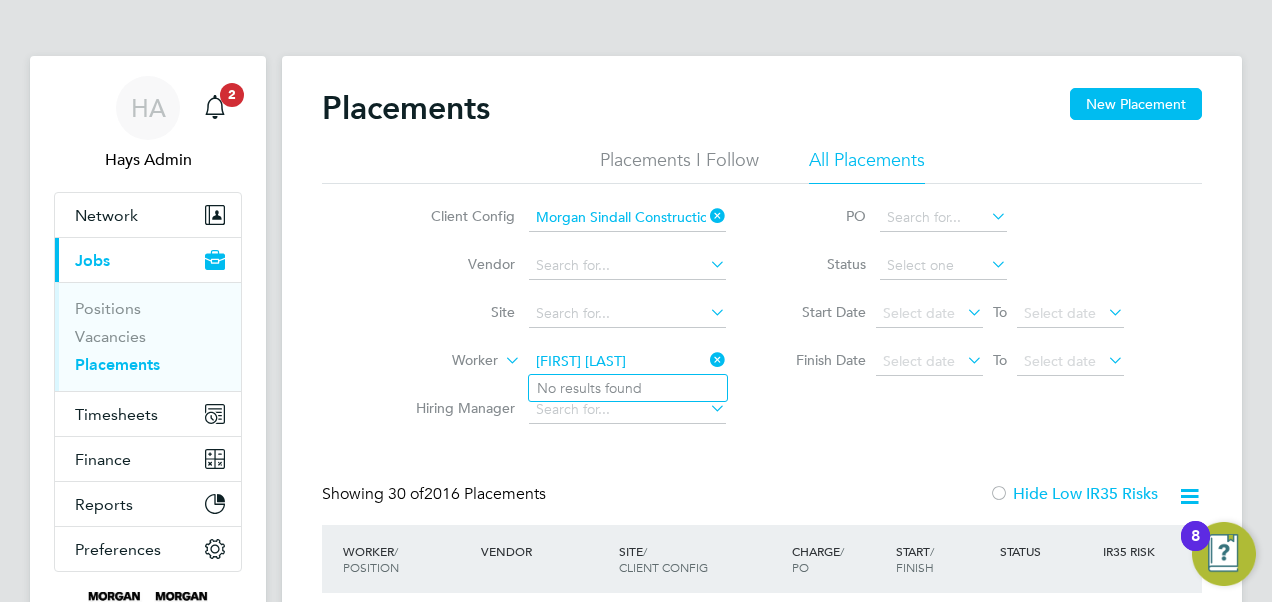 type on "ben porch" 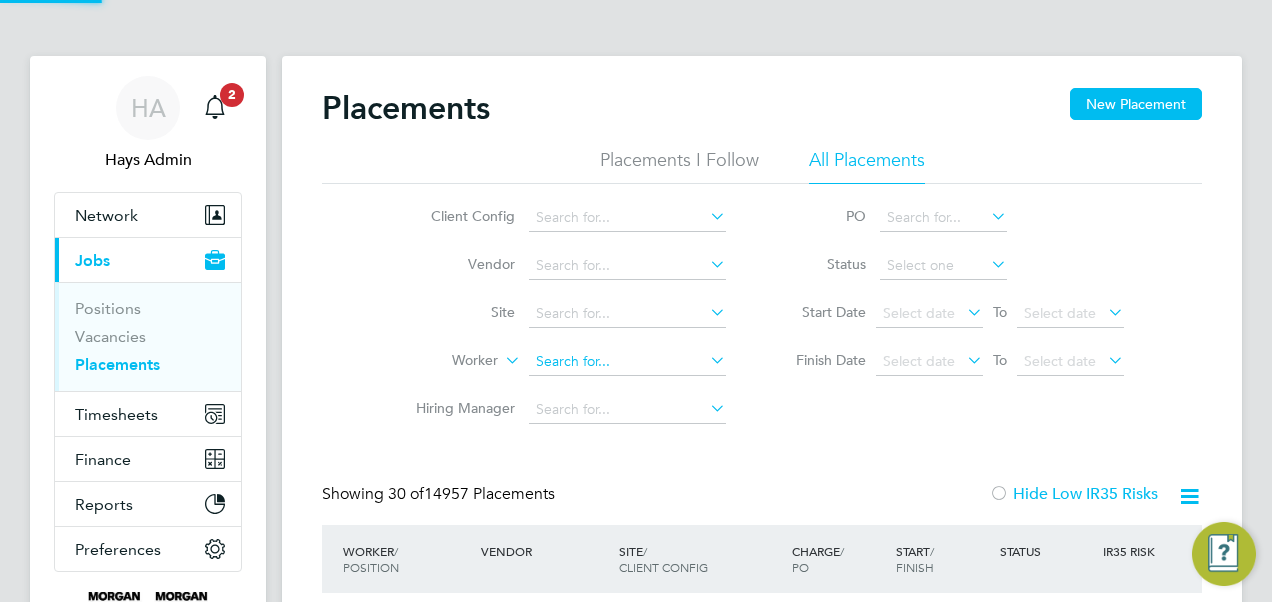 click 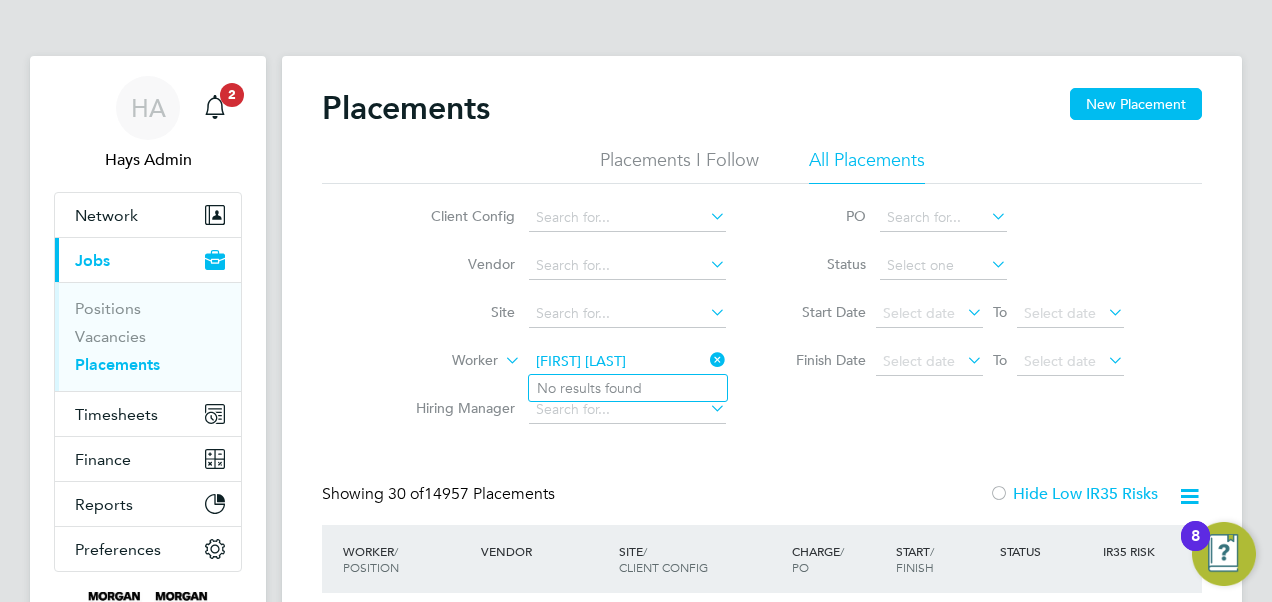 click on "ben porch" 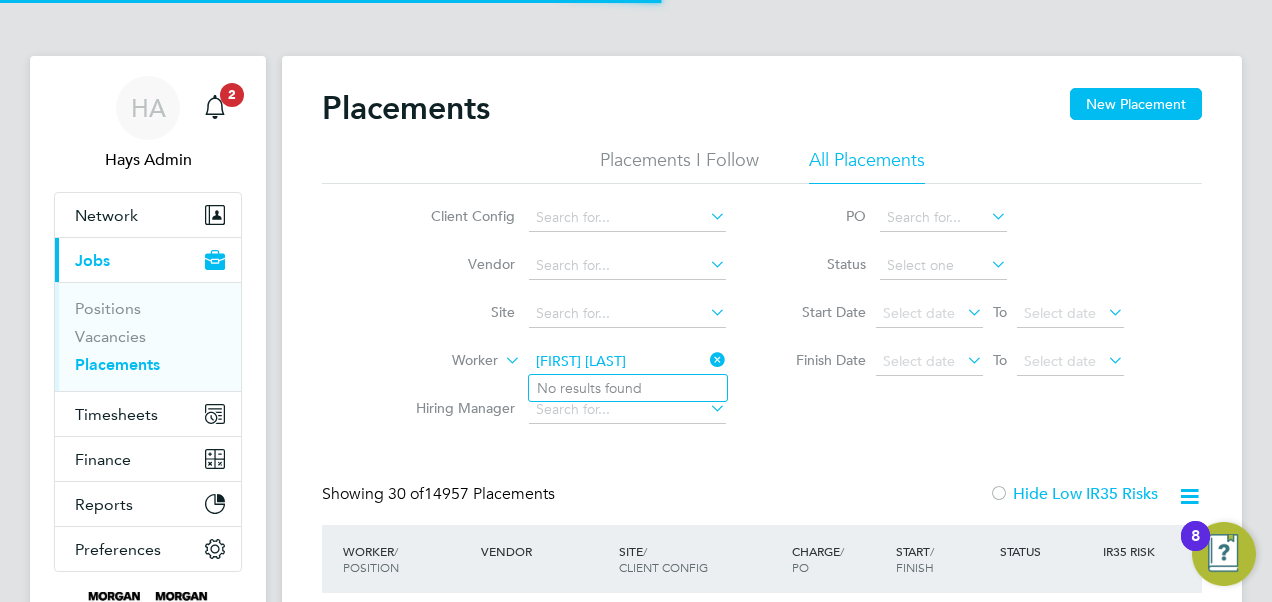 click on "benjamin porch" 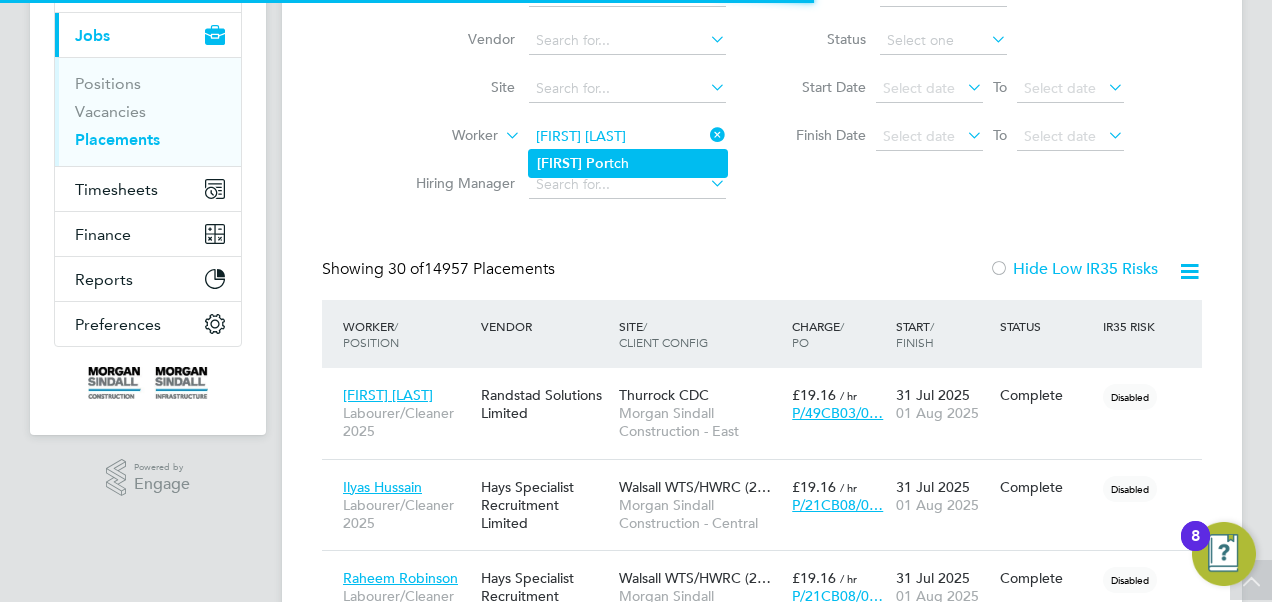 type on "benjamin Porch" 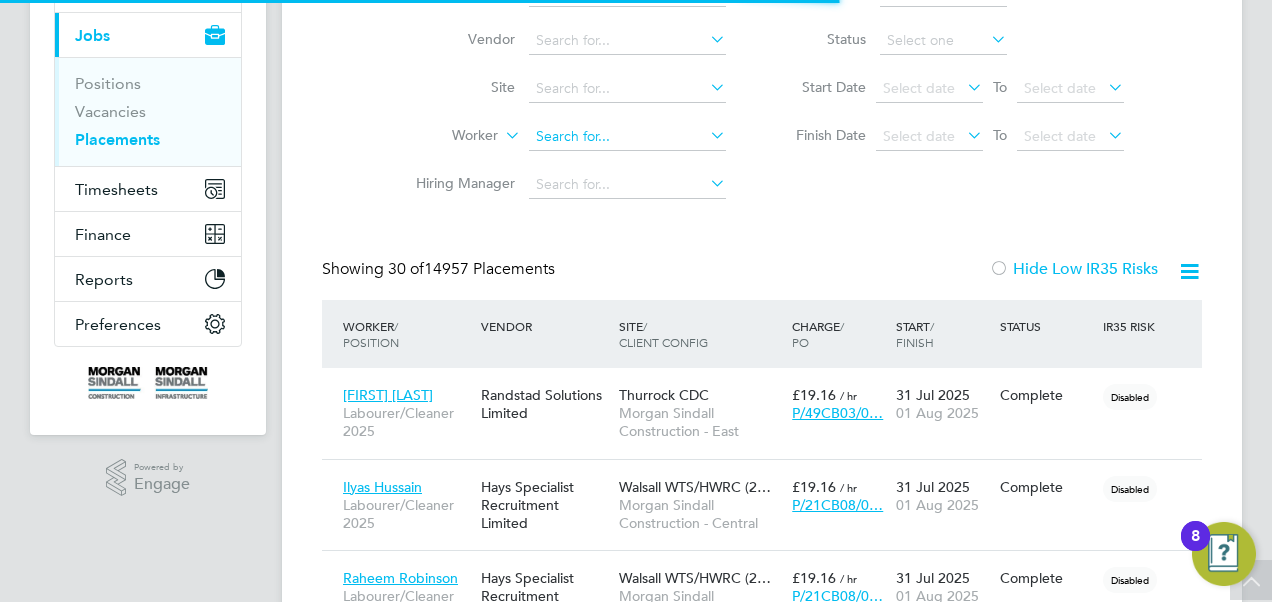 click 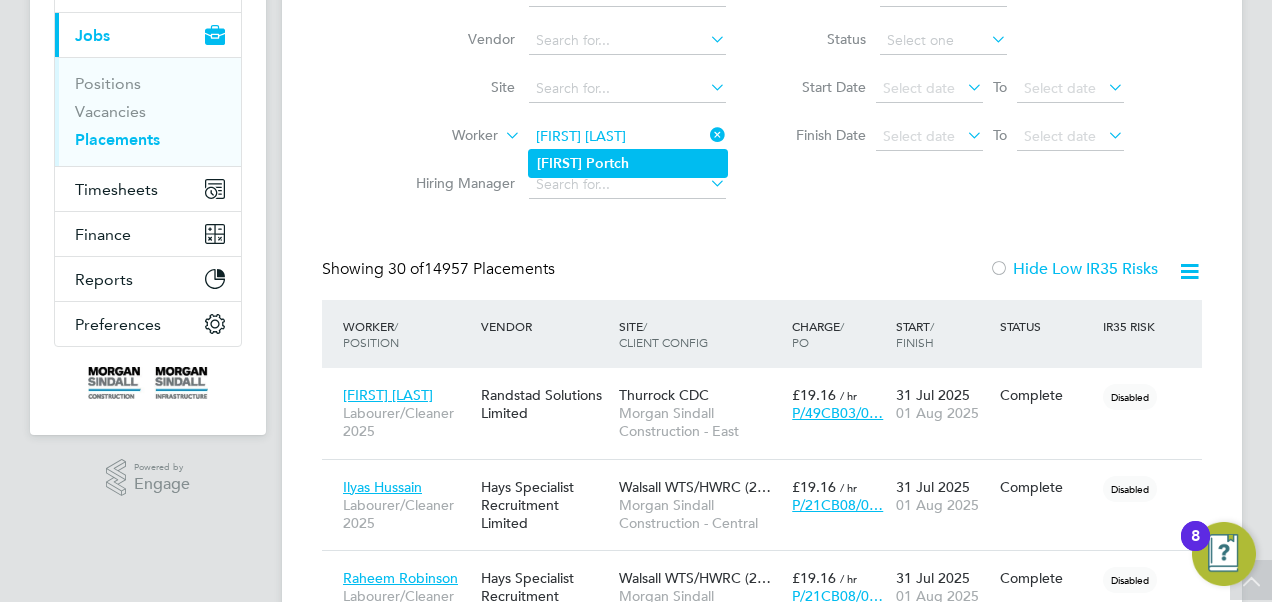 type on "[FIRST] [LAST]" 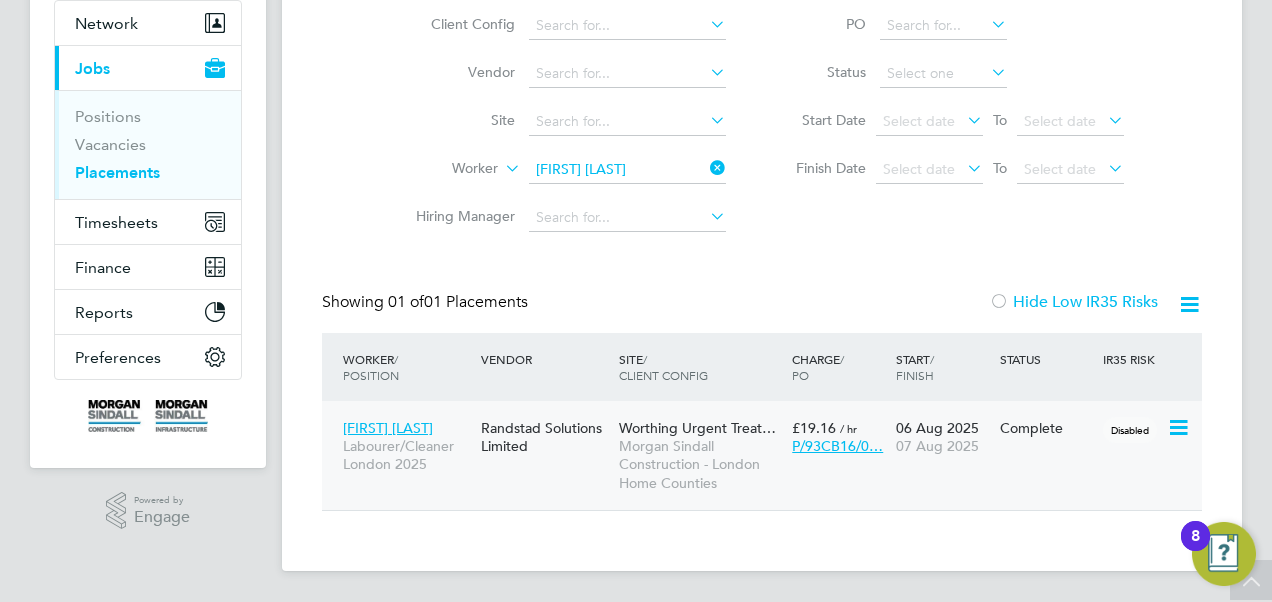 click on "Morgan Sindall Construction - London Home Counties" 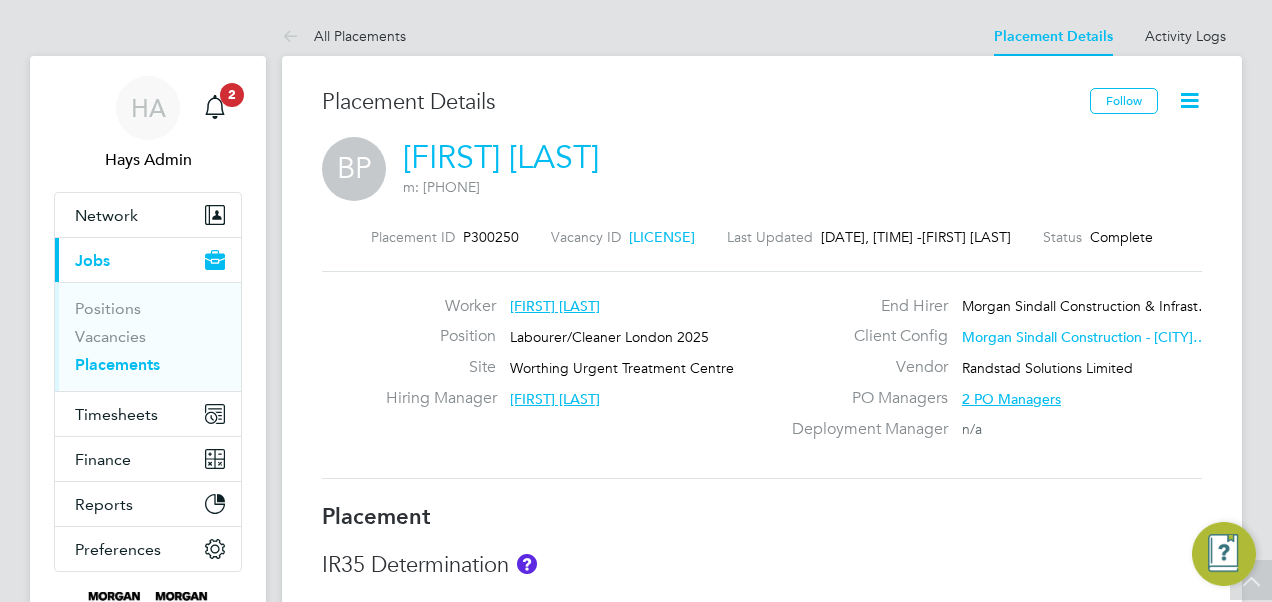 scroll, scrollTop: 293, scrollLeft: 0, axis: vertical 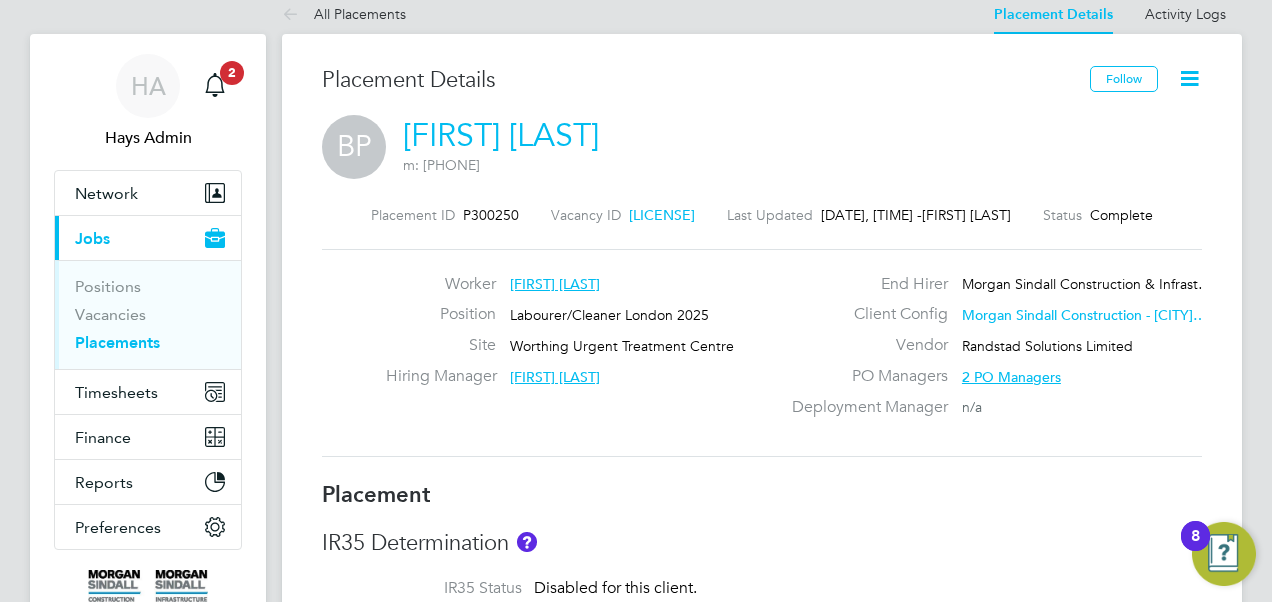 click on "[FIRST] [LAST]" 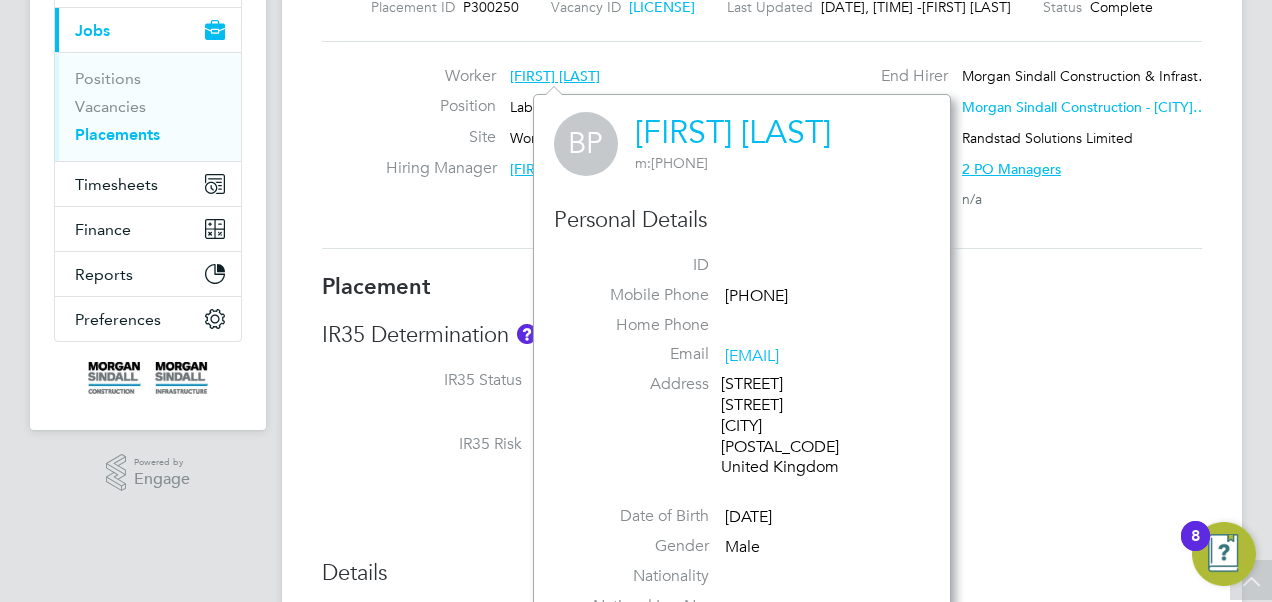 click on "[FIRST] [LAST]" 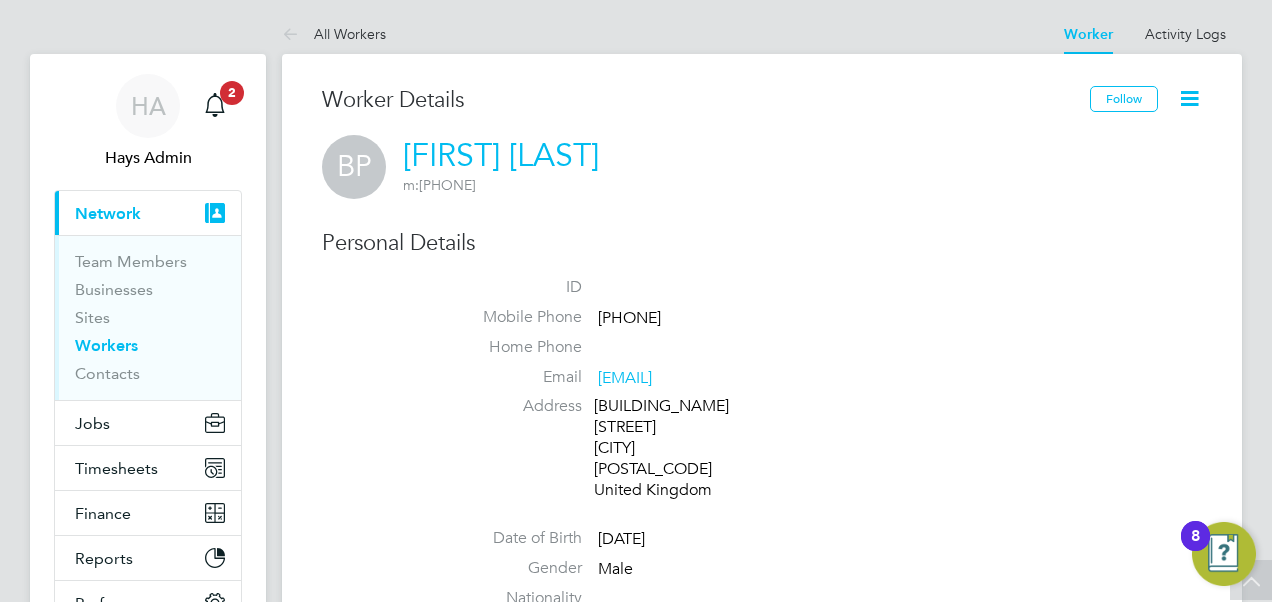 scroll, scrollTop: 0, scrollLeft: 0, axis: both 